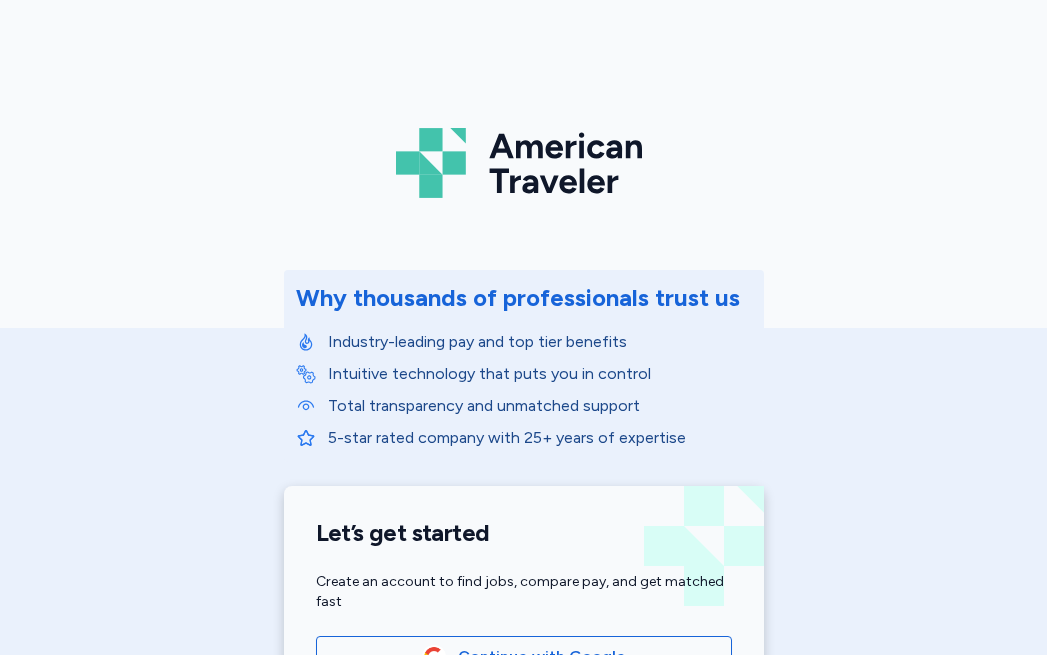 scroll, scrollTop: 0, scrollLeft: 0, axis: both 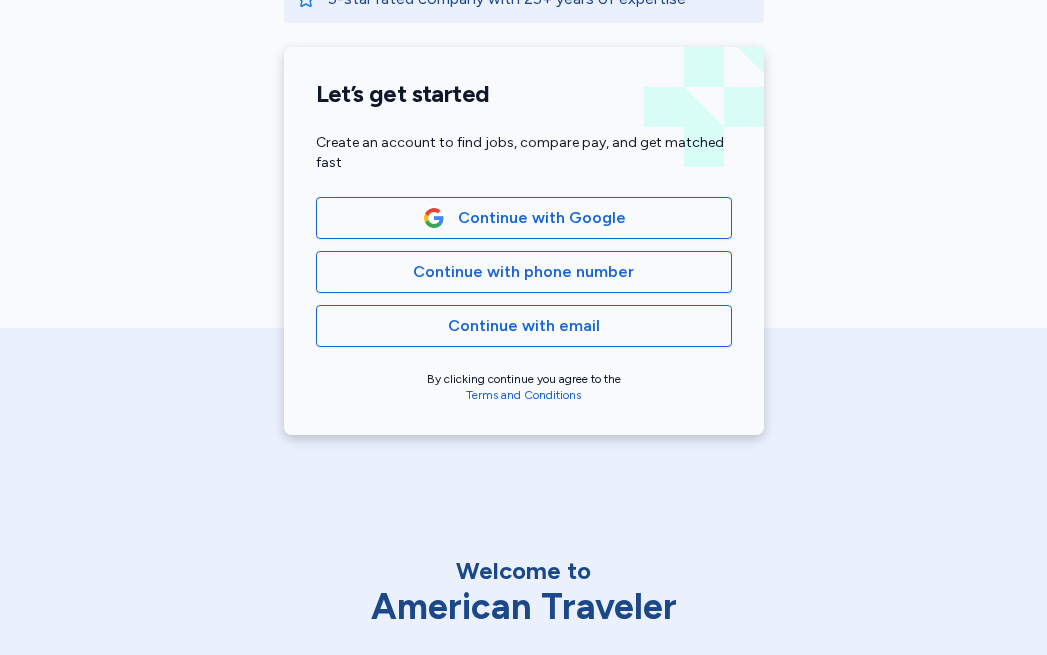 click on "Let’s get started Create an account to find jobs, compare pay, and get matched fast Continue with Google Continue with phone number Continue with email By clicking continue you agree to the [TERMS] and [CONDITIONS]" at bounding box center [524, 241] 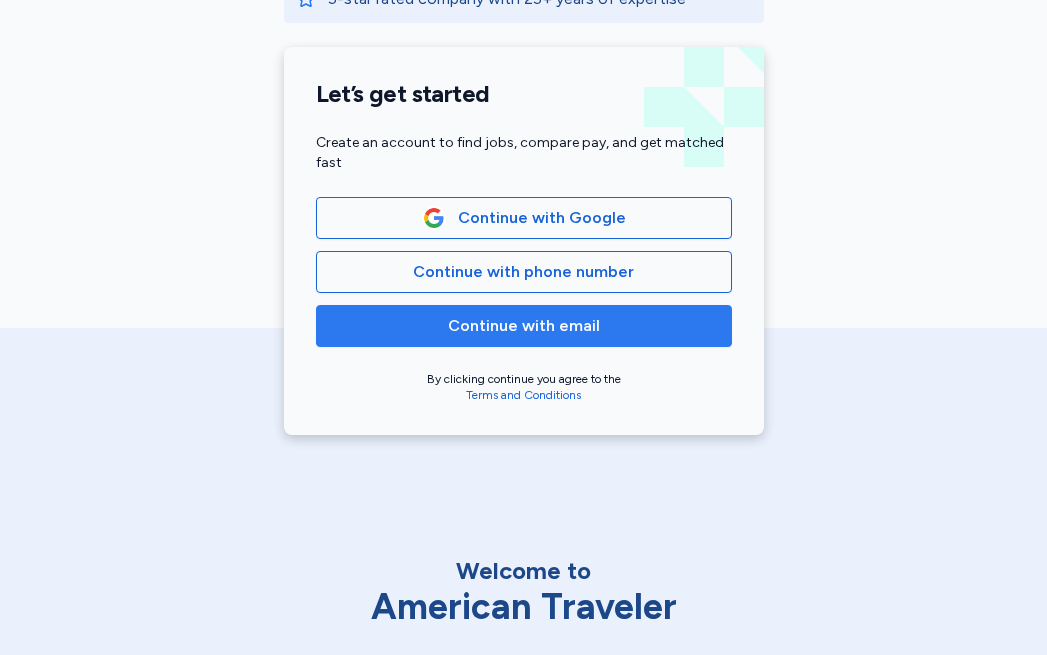 click on "Continue with email" at bounding box center (524, 326) 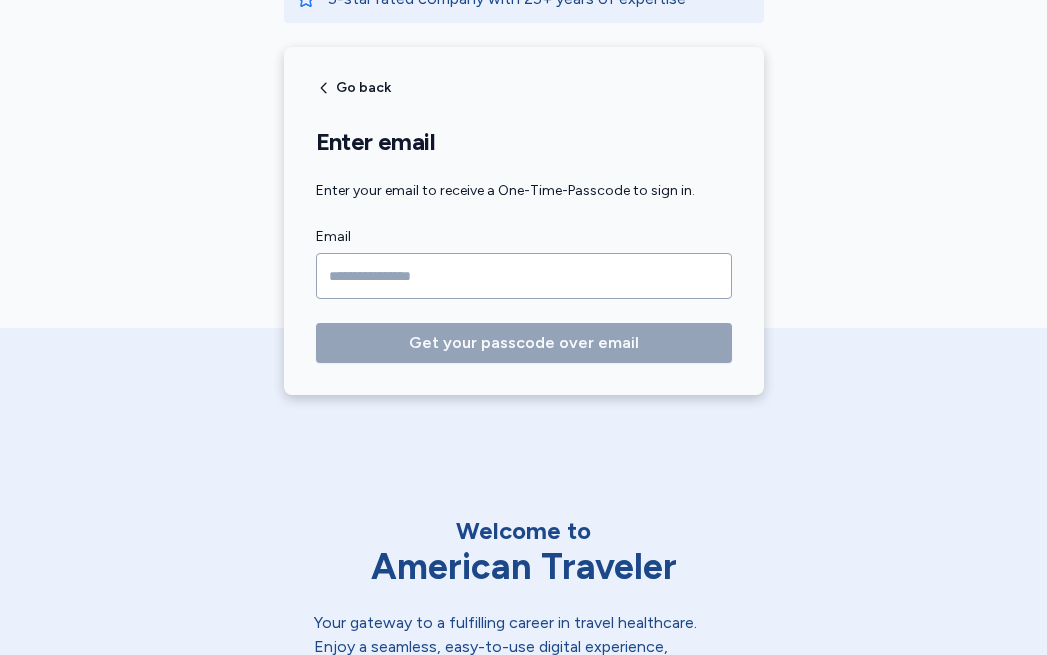 click at bounding box center (524, 276) 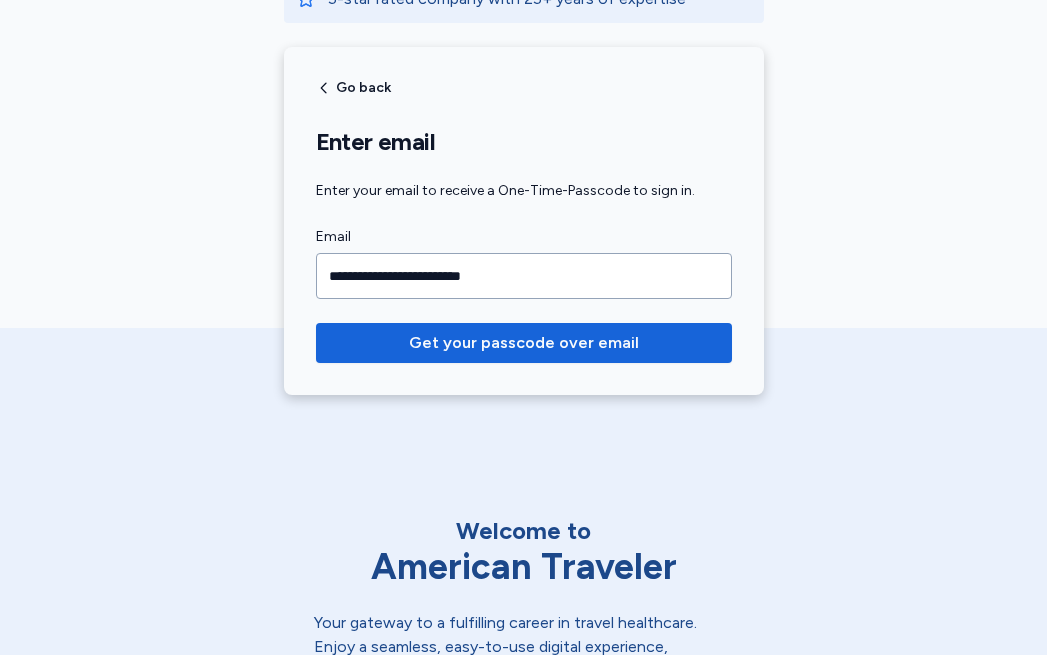 type on "**********" 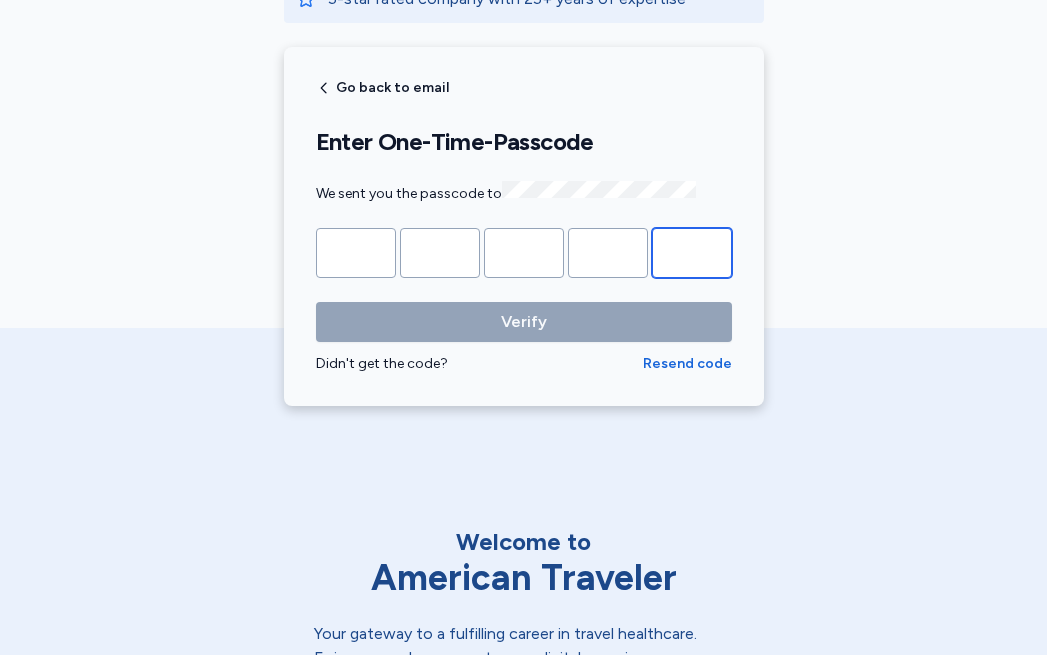paste on "*" 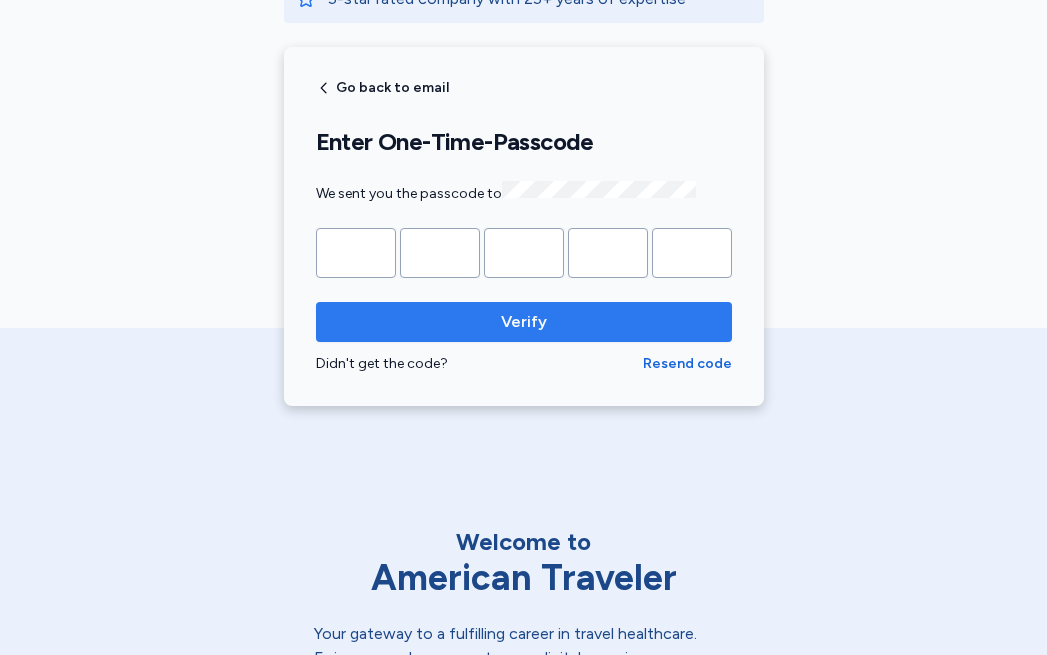 click on "Verify" at bounding box center (524, 322) 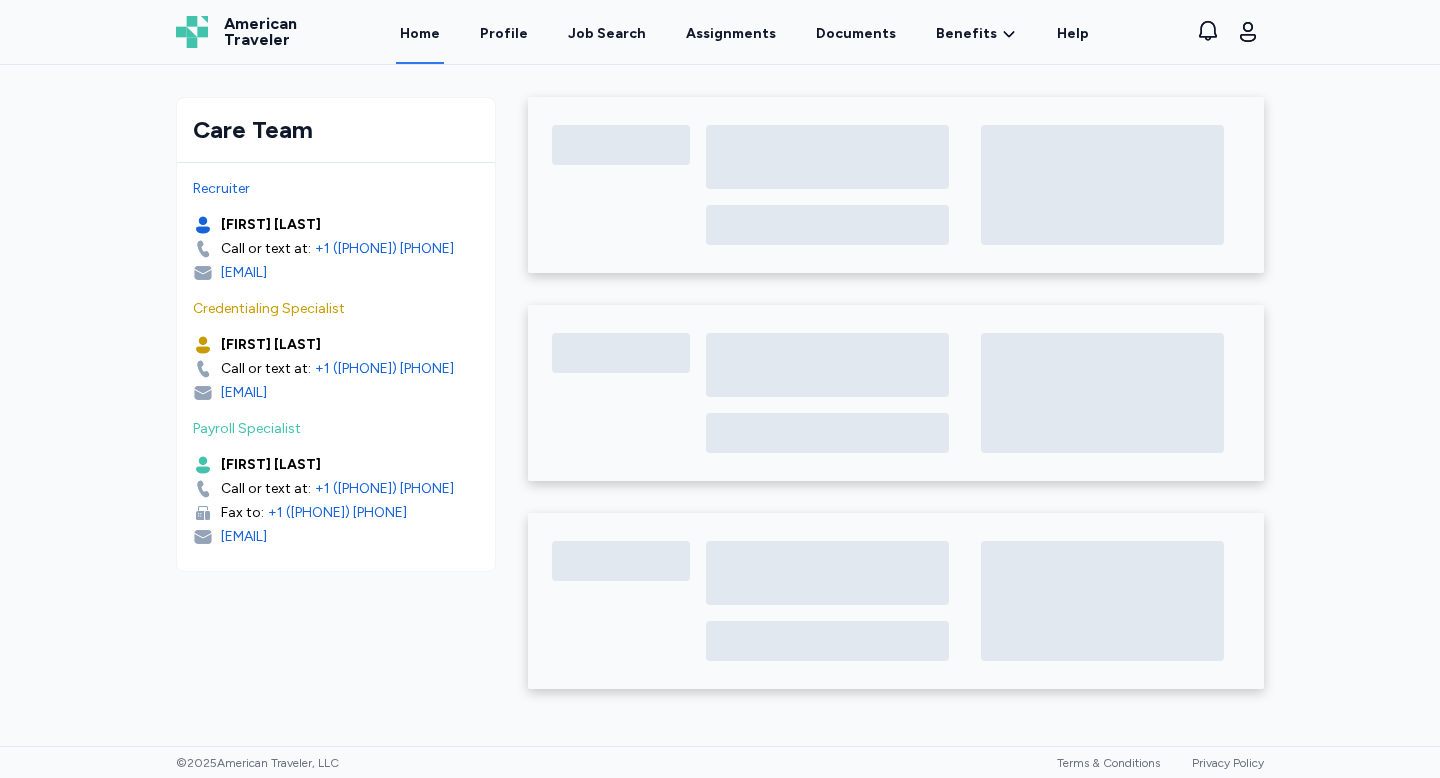 click on "Home" at bounding box center [420, 33] 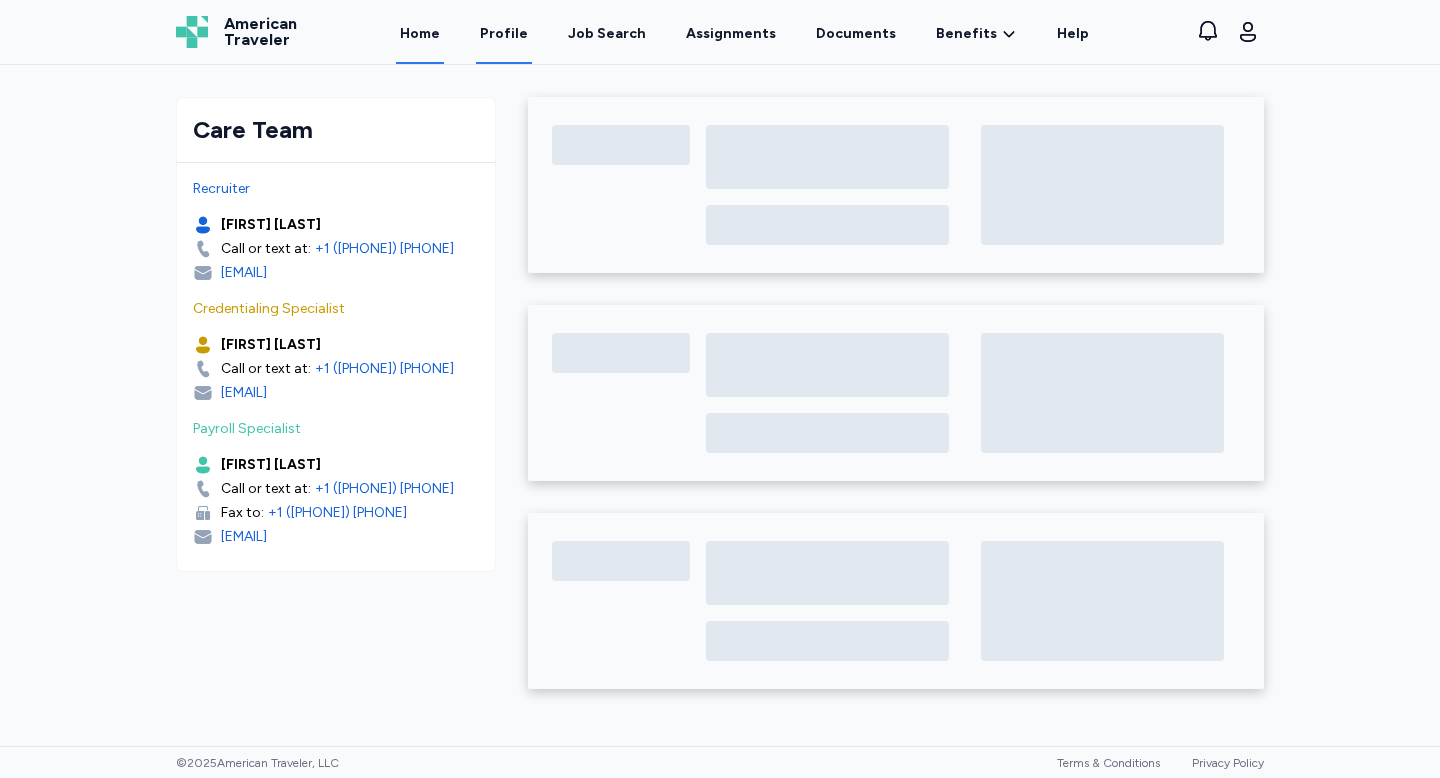 click on "Profile" at bounding box center [504, 33] 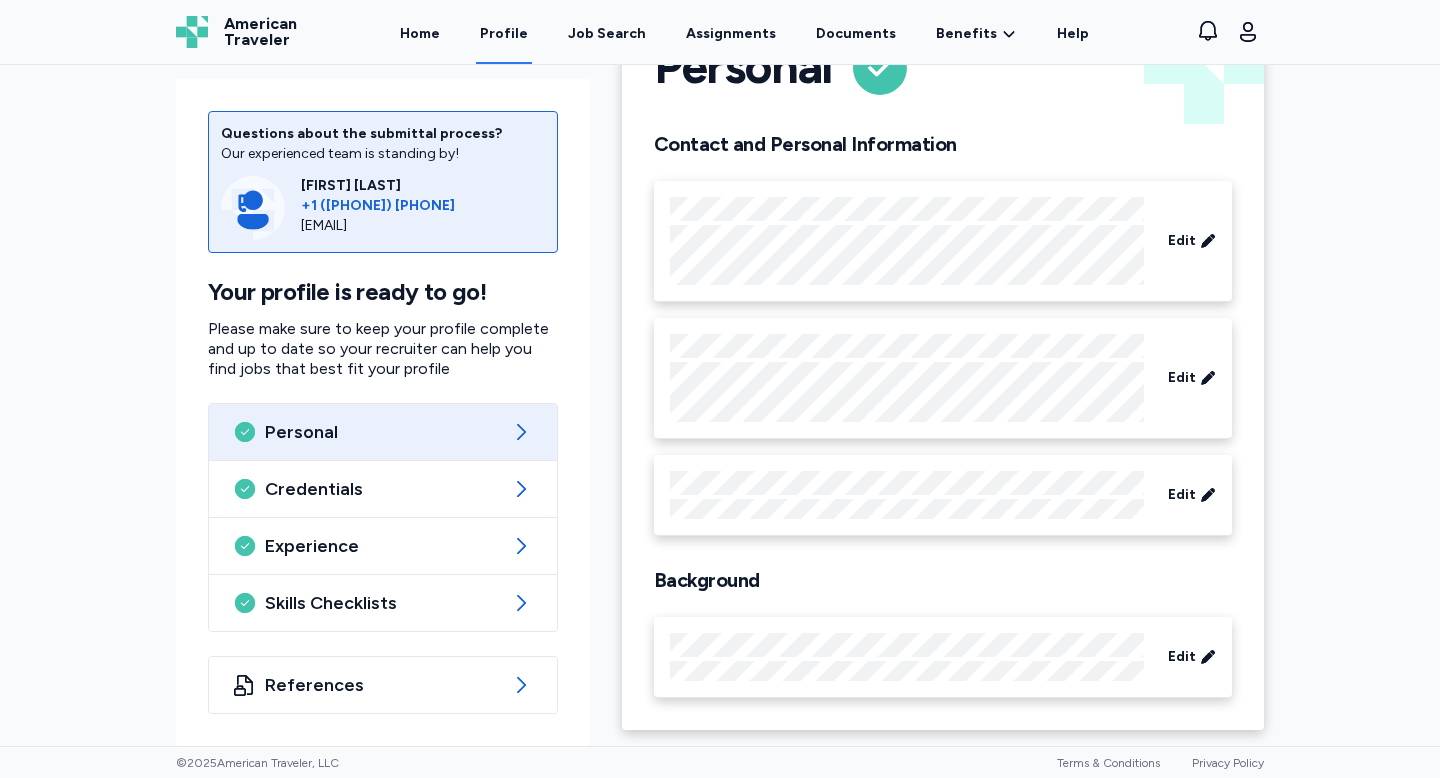 scroll, scrollTop: 0, scrollLeft: 0, axis: both 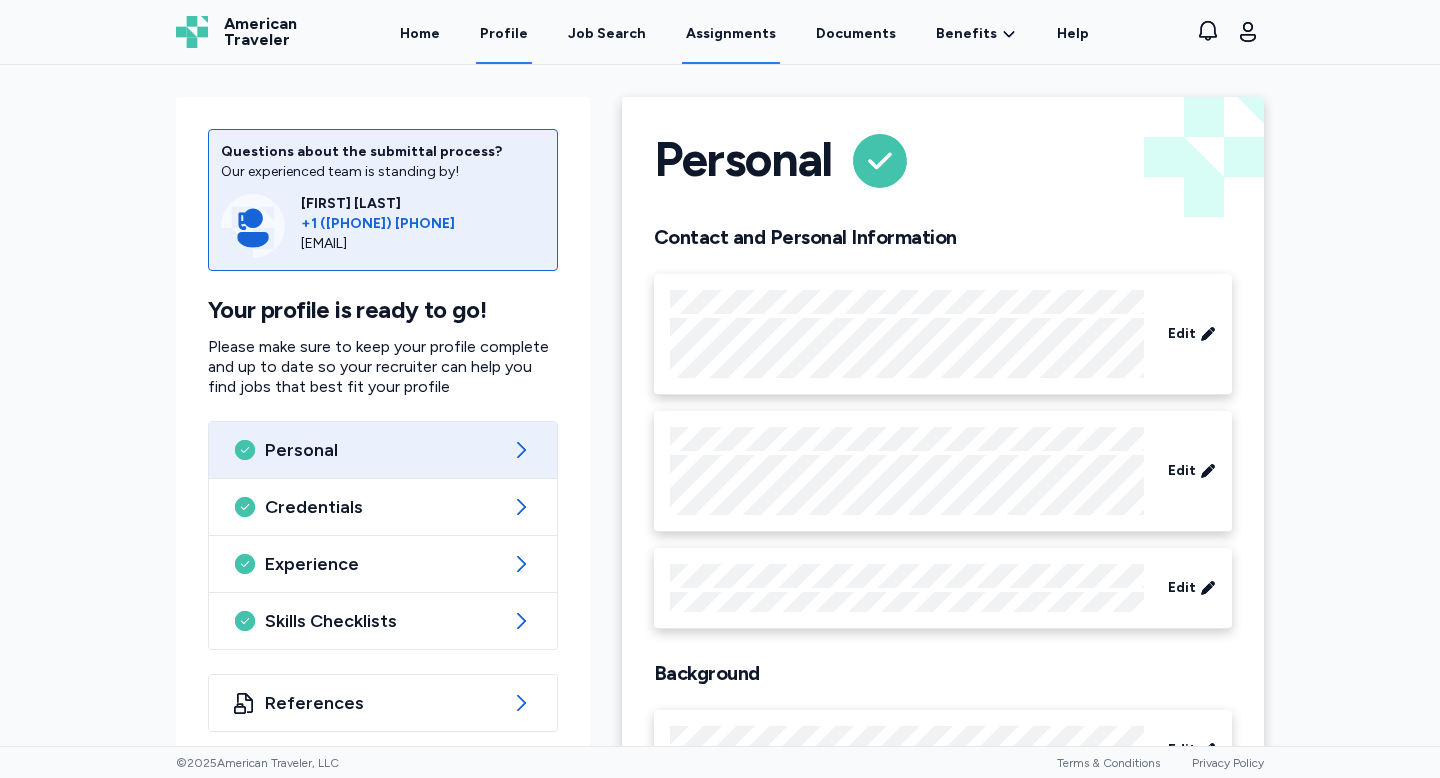 click on "Assignments" at bounding box center [731, 33] 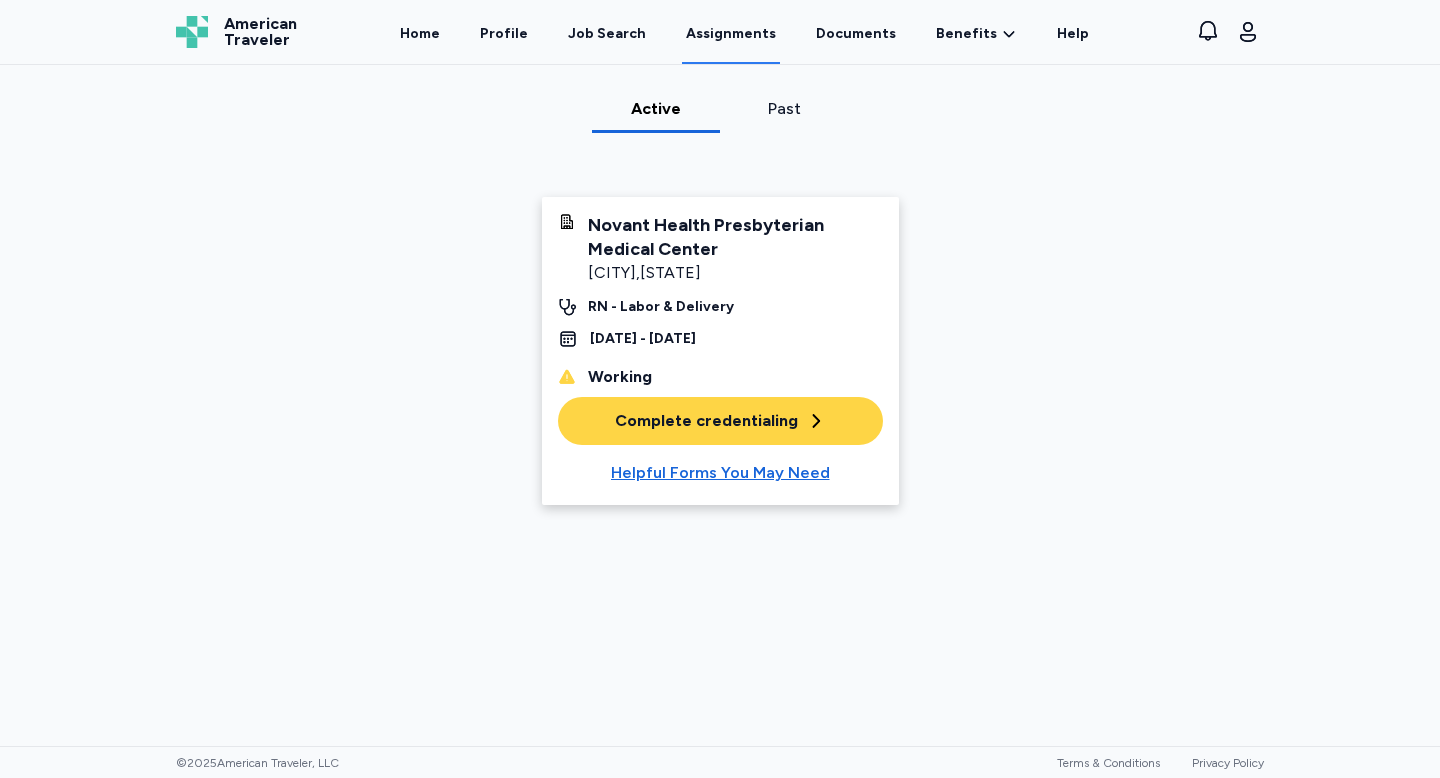 click on "Novant Health Presbyterian Medical Center" at bounding box center (735, 237) 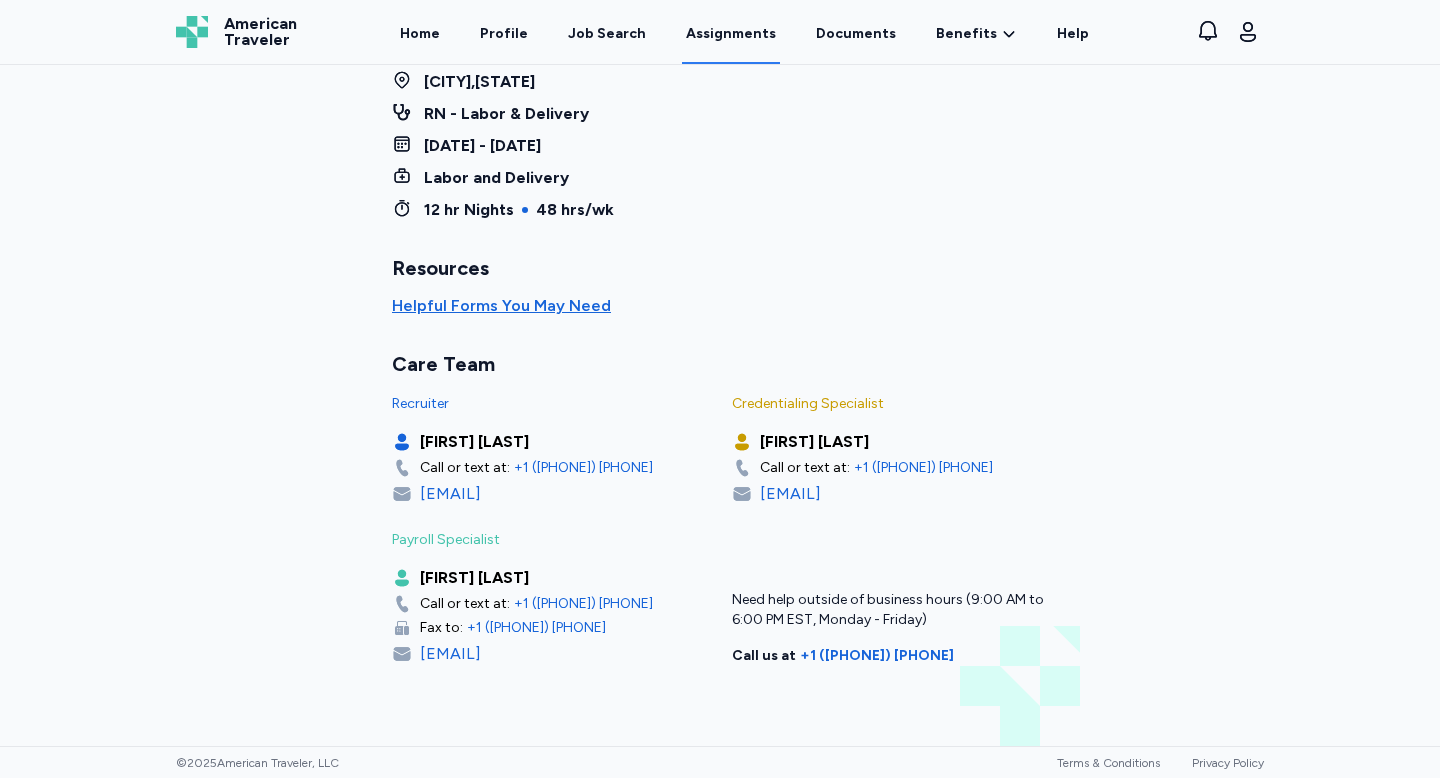 scroll, scrollTop: 0, scrollLeft: 0, axis: both 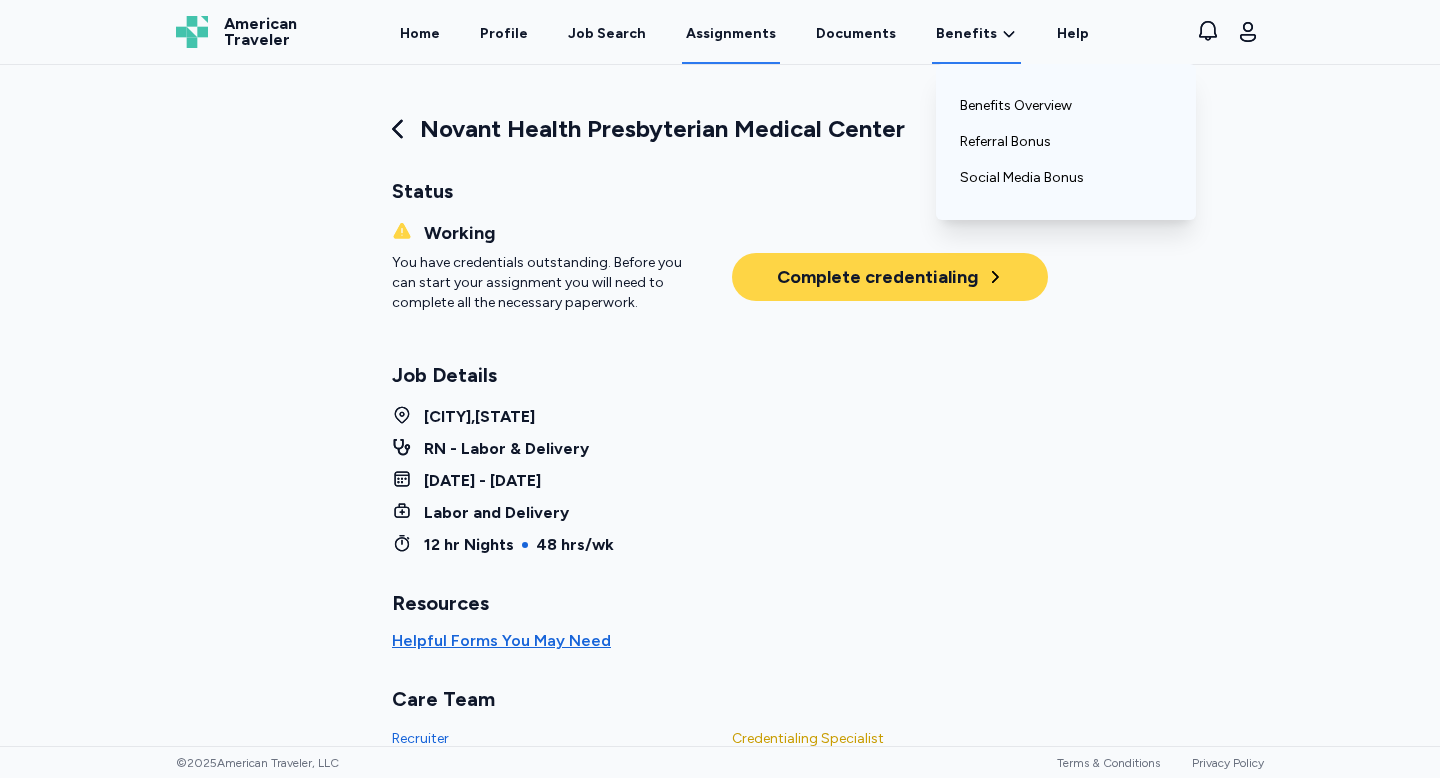 click 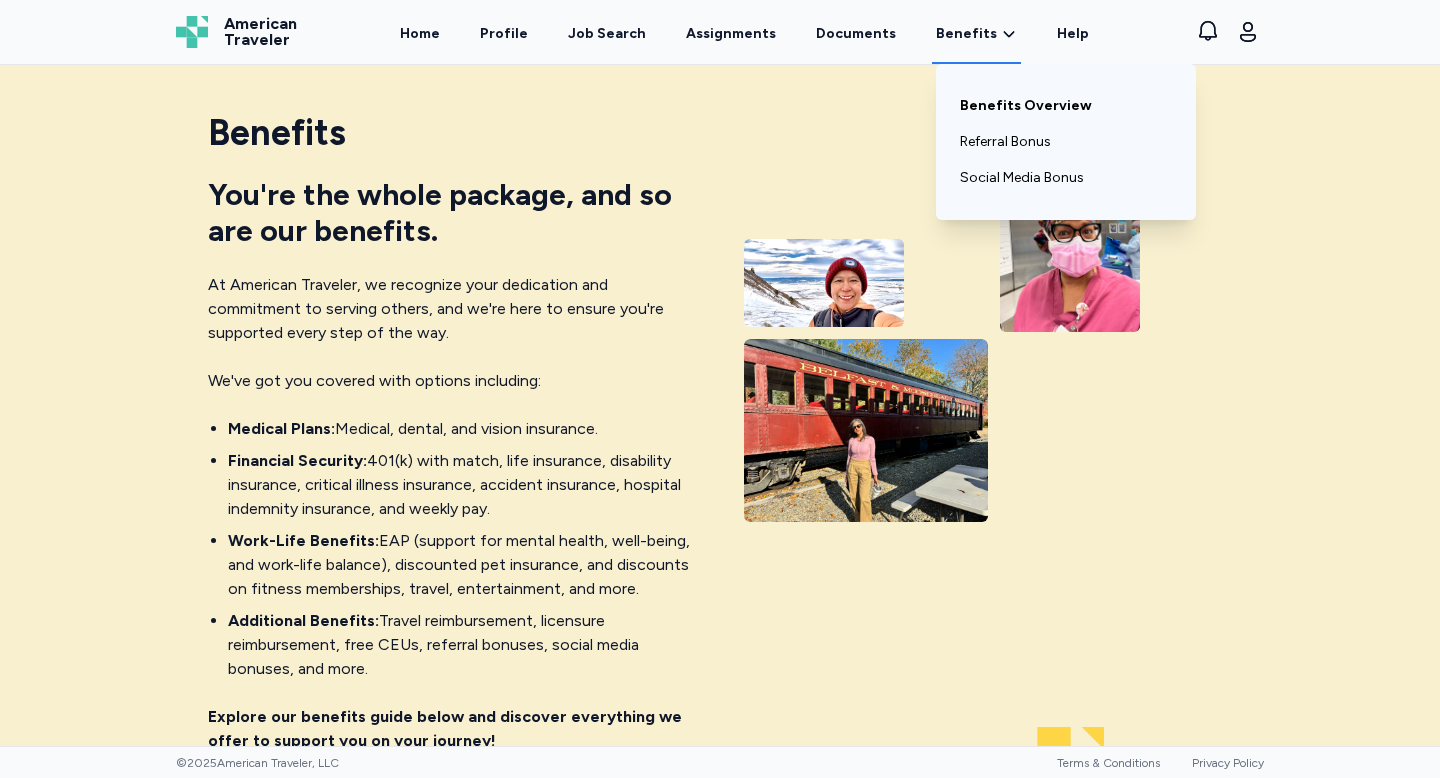 click on "Benefits Overview" at bounding box center [1066, 106] 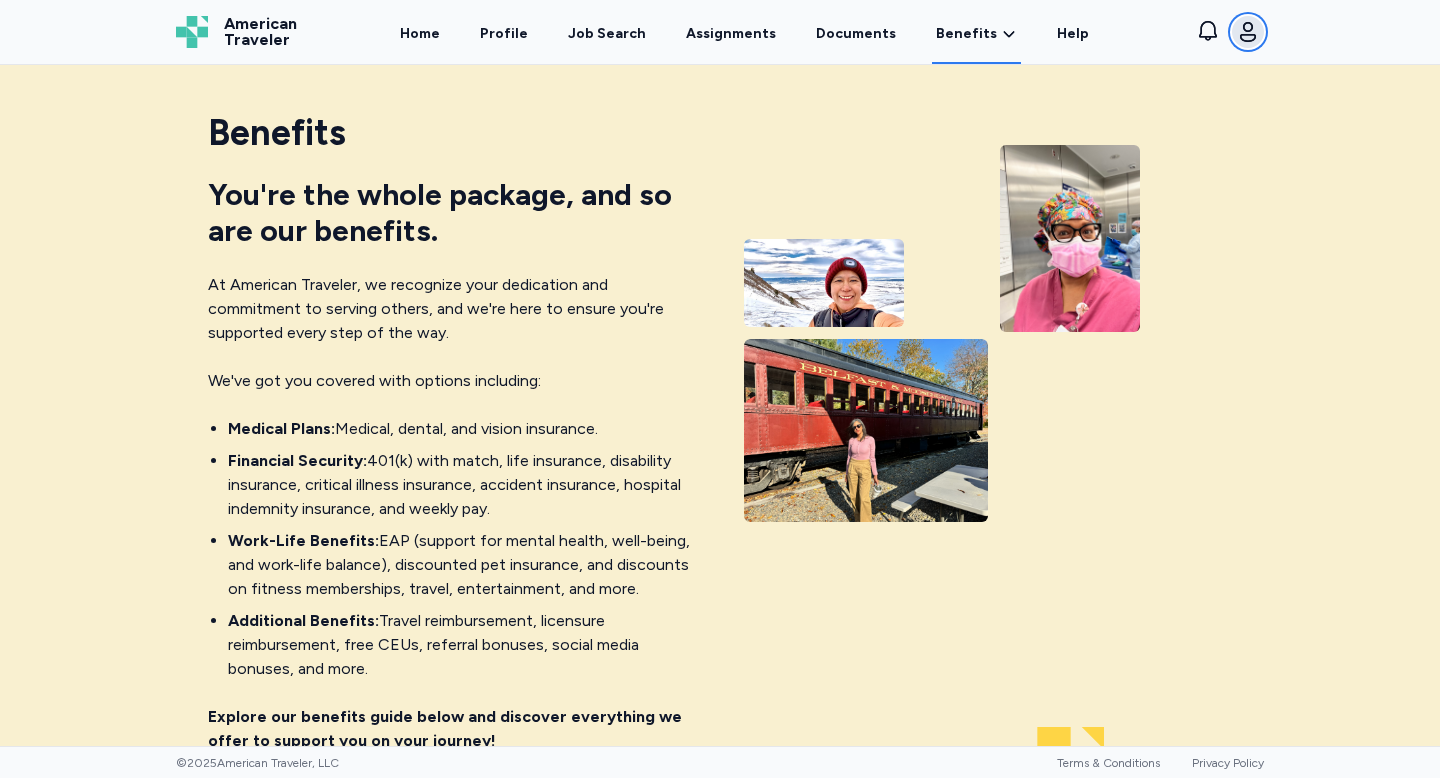 click 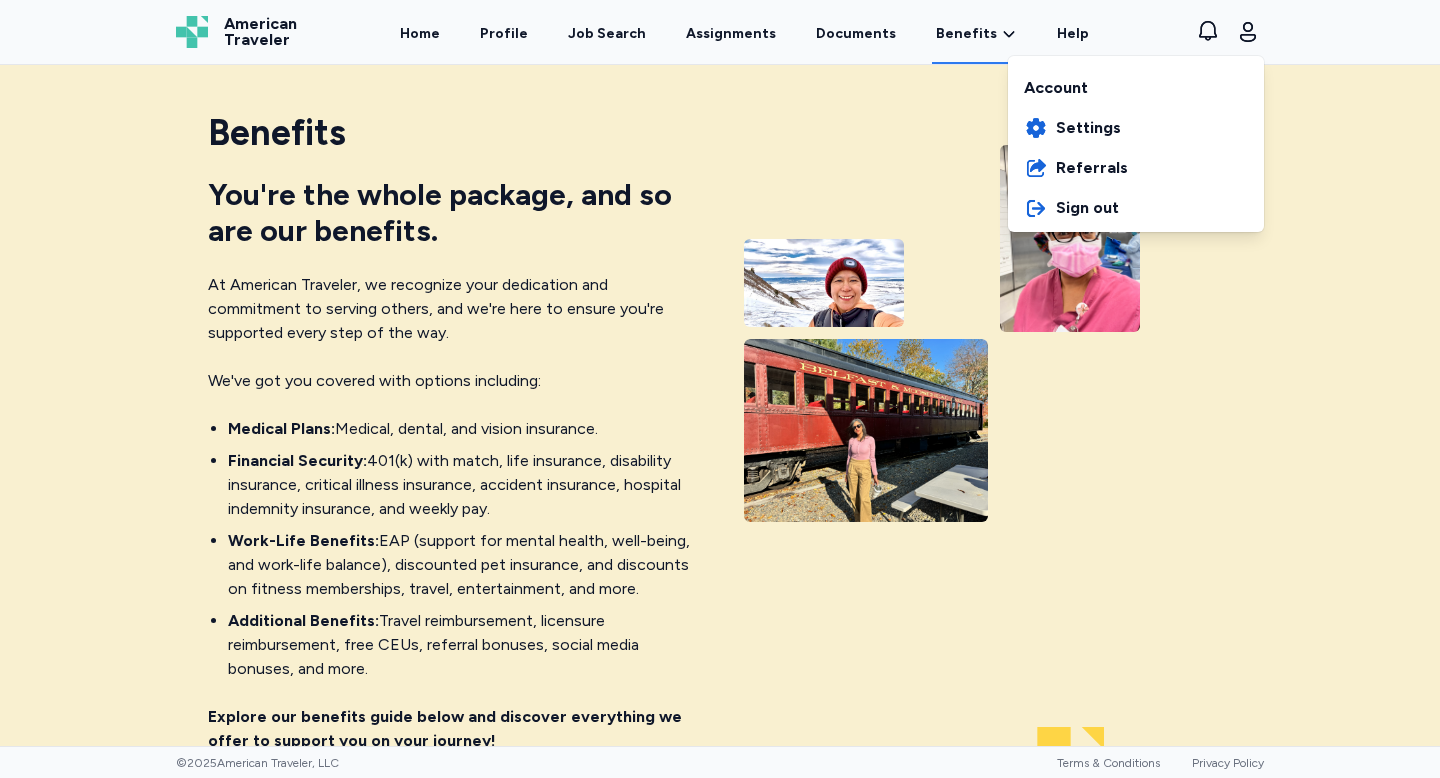click on "Account" at bounding box center (1136, 84) 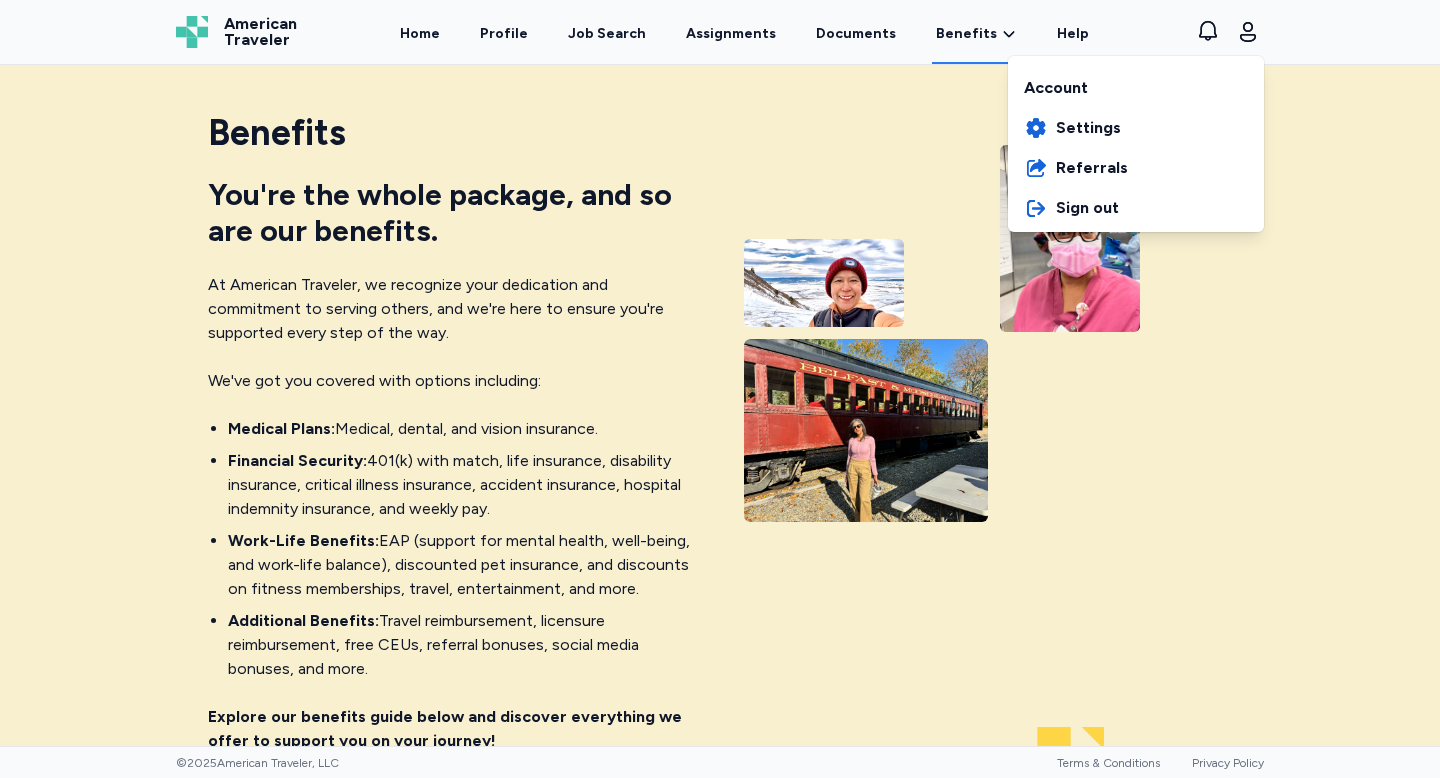 click on "American Traveler American Traveler Home Profile Job Search Assignments Documents Benefits Benefits Overview Referral Bonus Social Media Bonus Help View notifications Open user menu Account Settings Referrals Sign out" at bounding box center (720, 32) 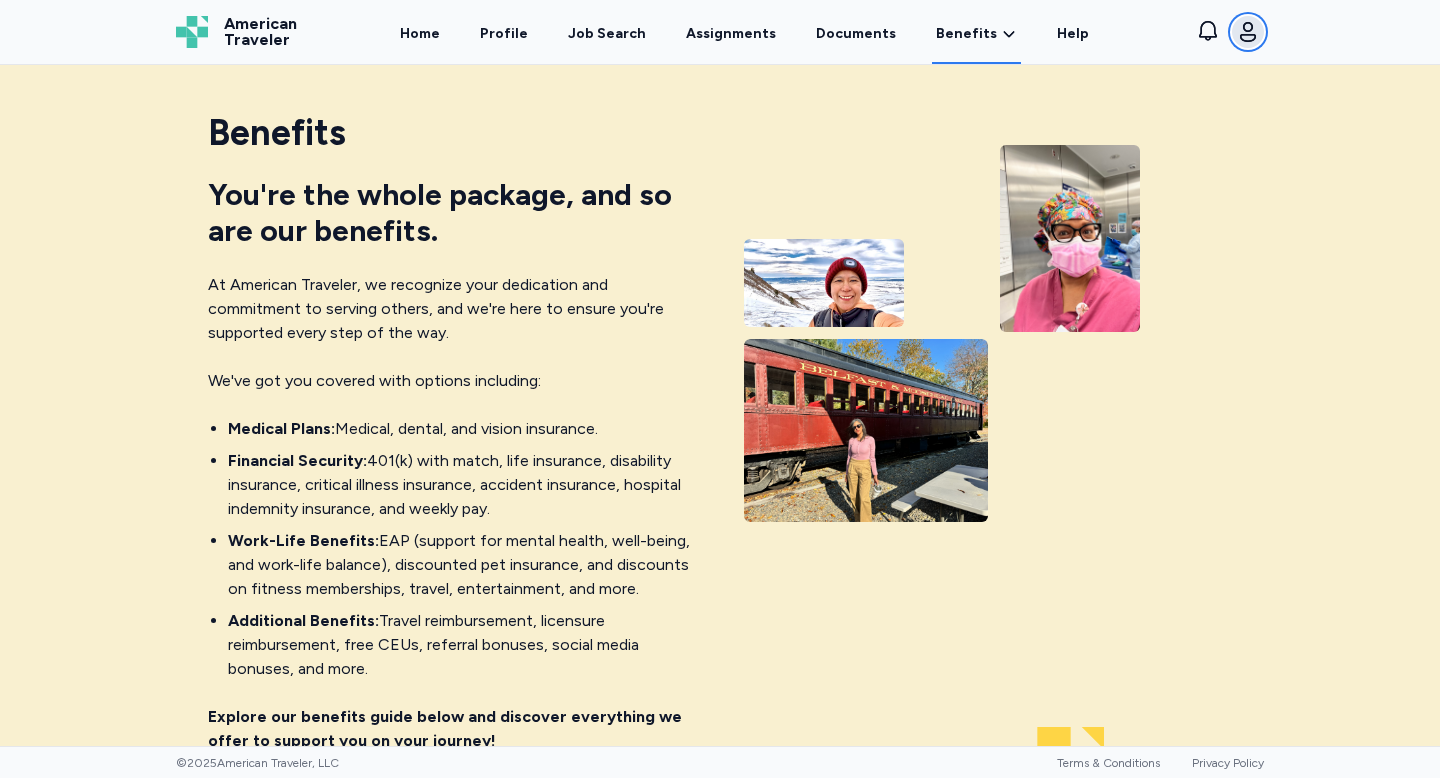 click 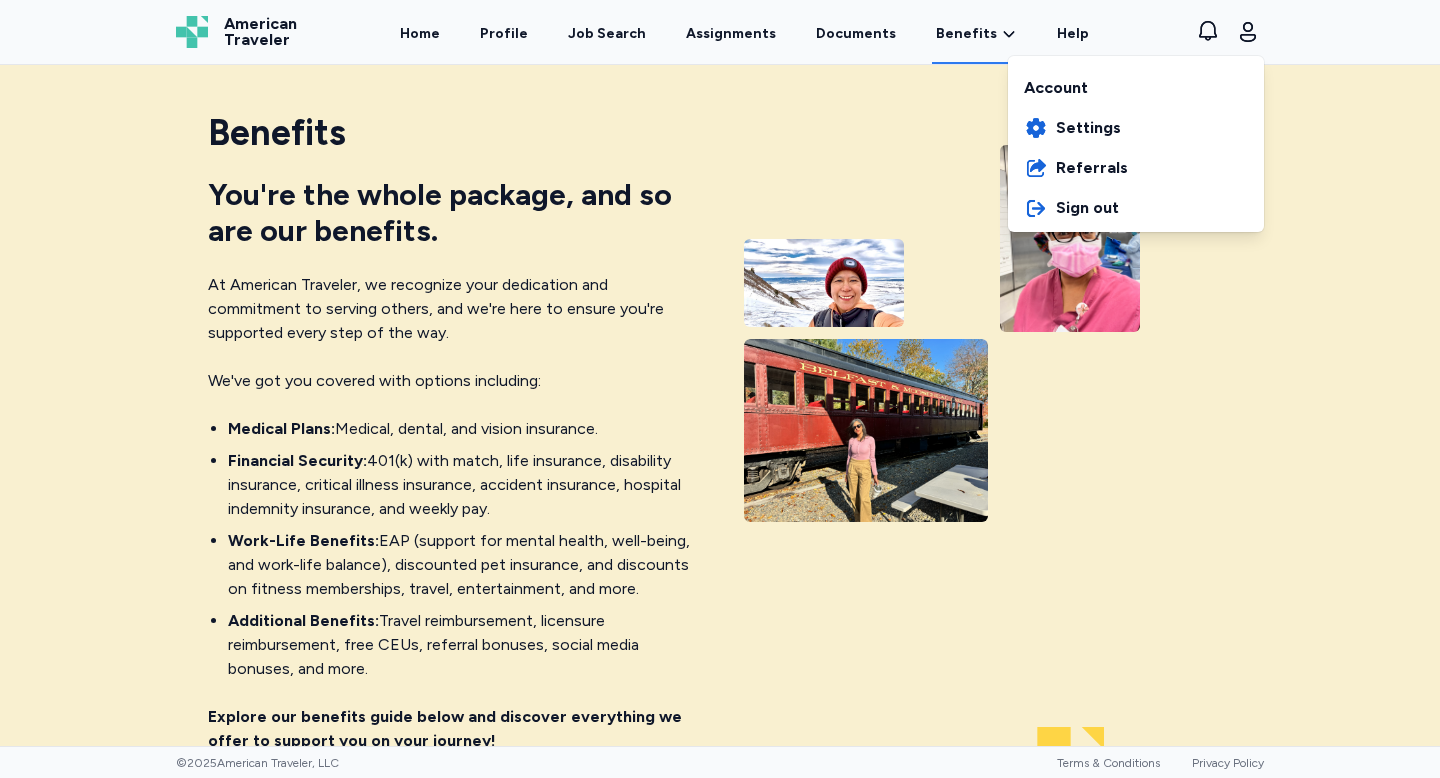 click on "Account" at bounding box center (1136, 84) 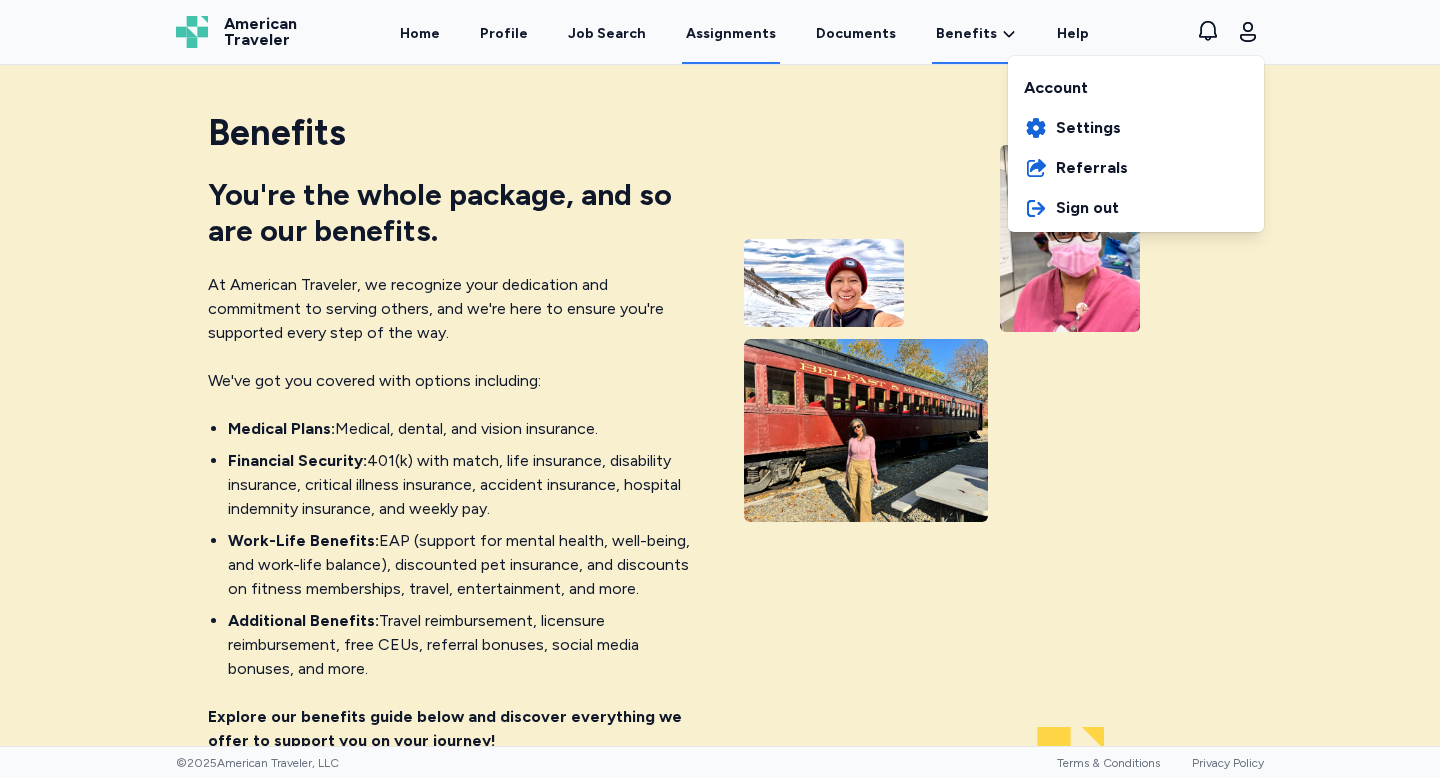click on "American Traveler American Traveler Home Profile Job Search Assignments Documents Benefits Benefits Overview Referral Bonus Social Media Bonus Help View notifications Open user menu Account Settings Referrals Sign out" at bounding box center [720, 32] 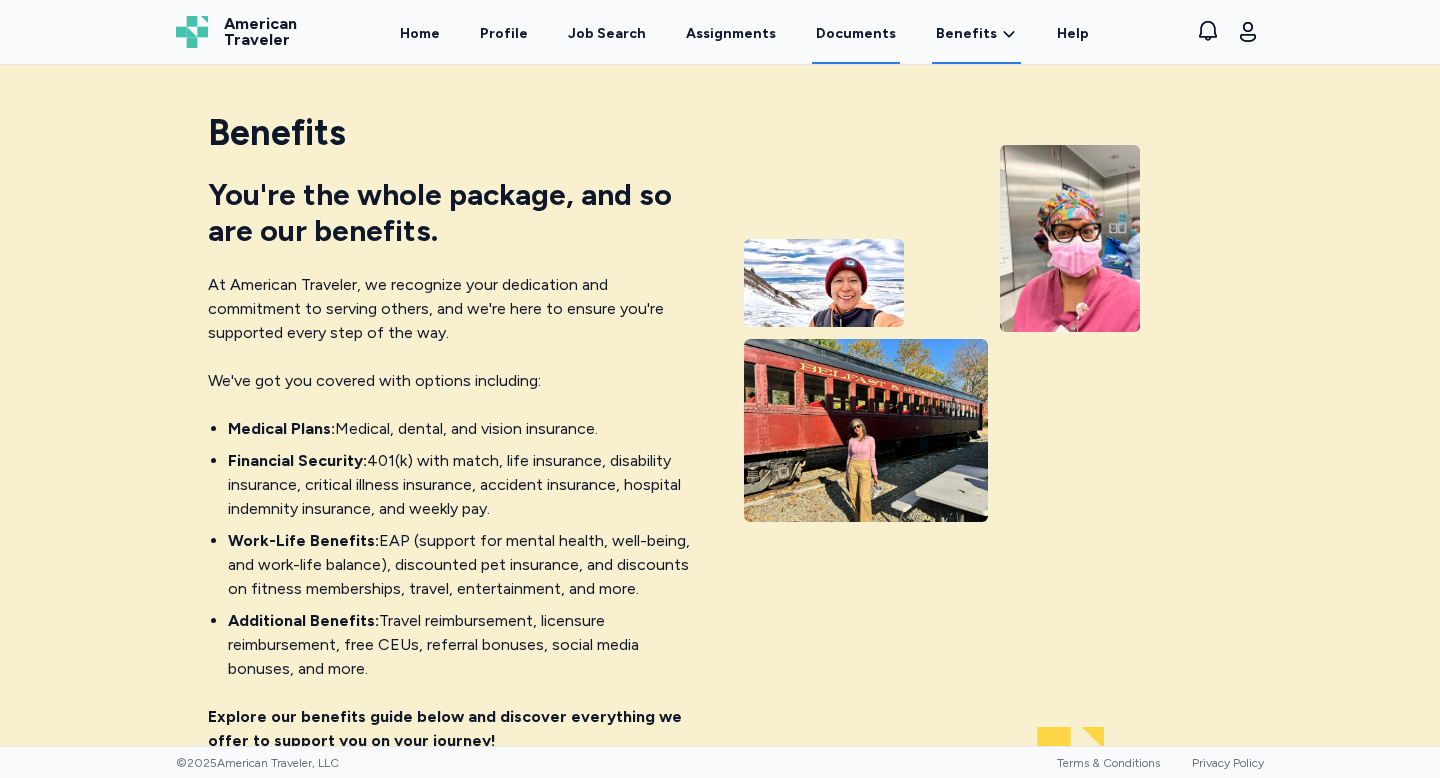 click on "Documents" at bounding box center [856, 33] 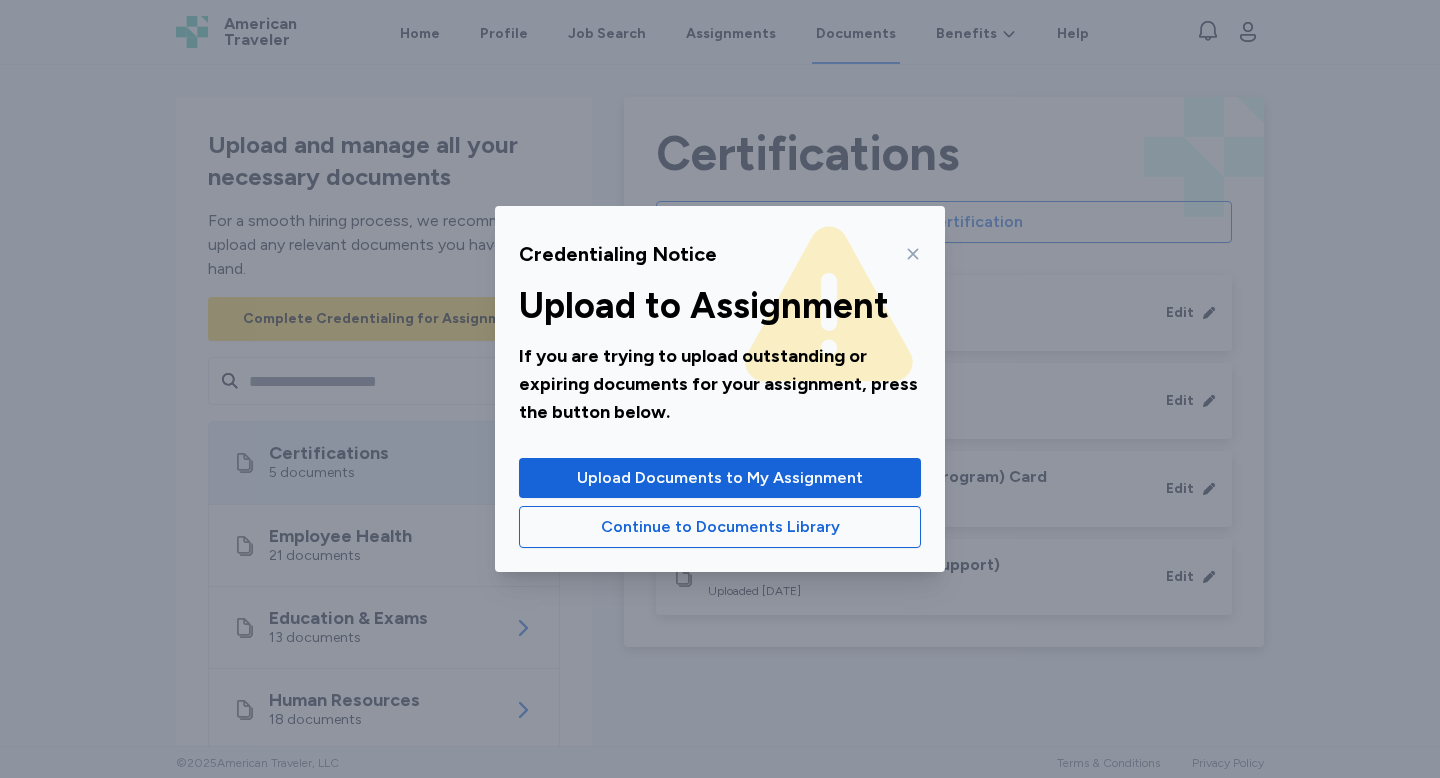 click 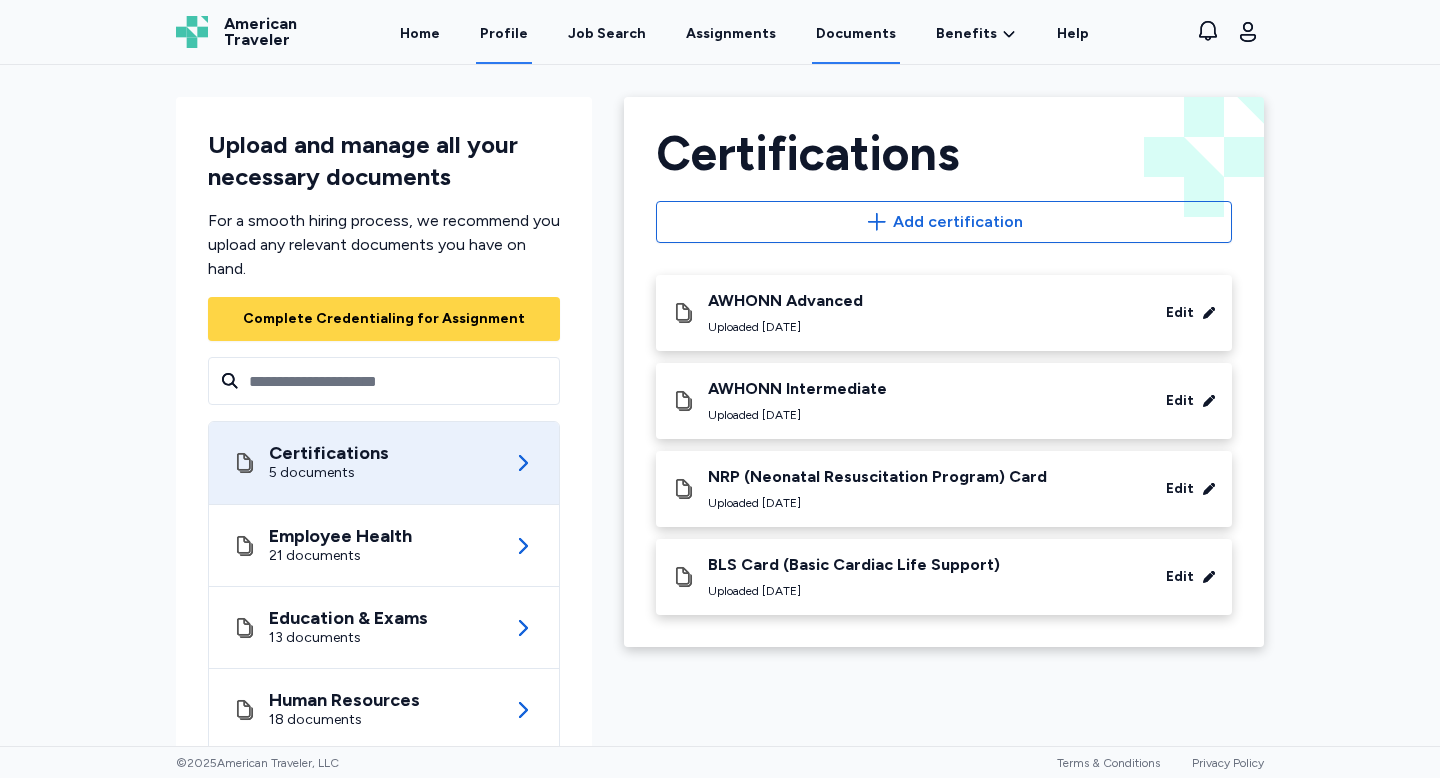 click on "Profile" at bounding box center (504, 33) 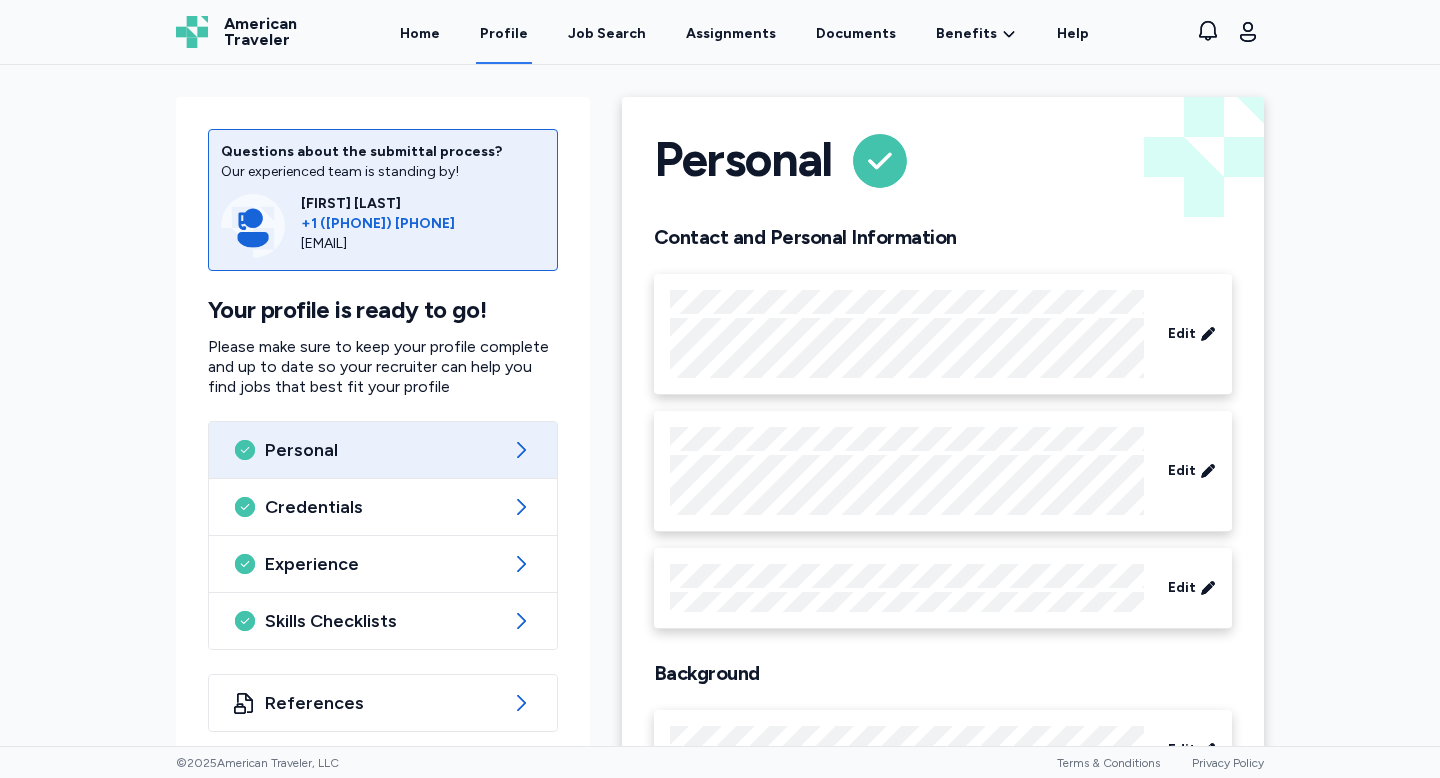 scroll, scrollTop: 0, scrollLeft: 0, axis: both 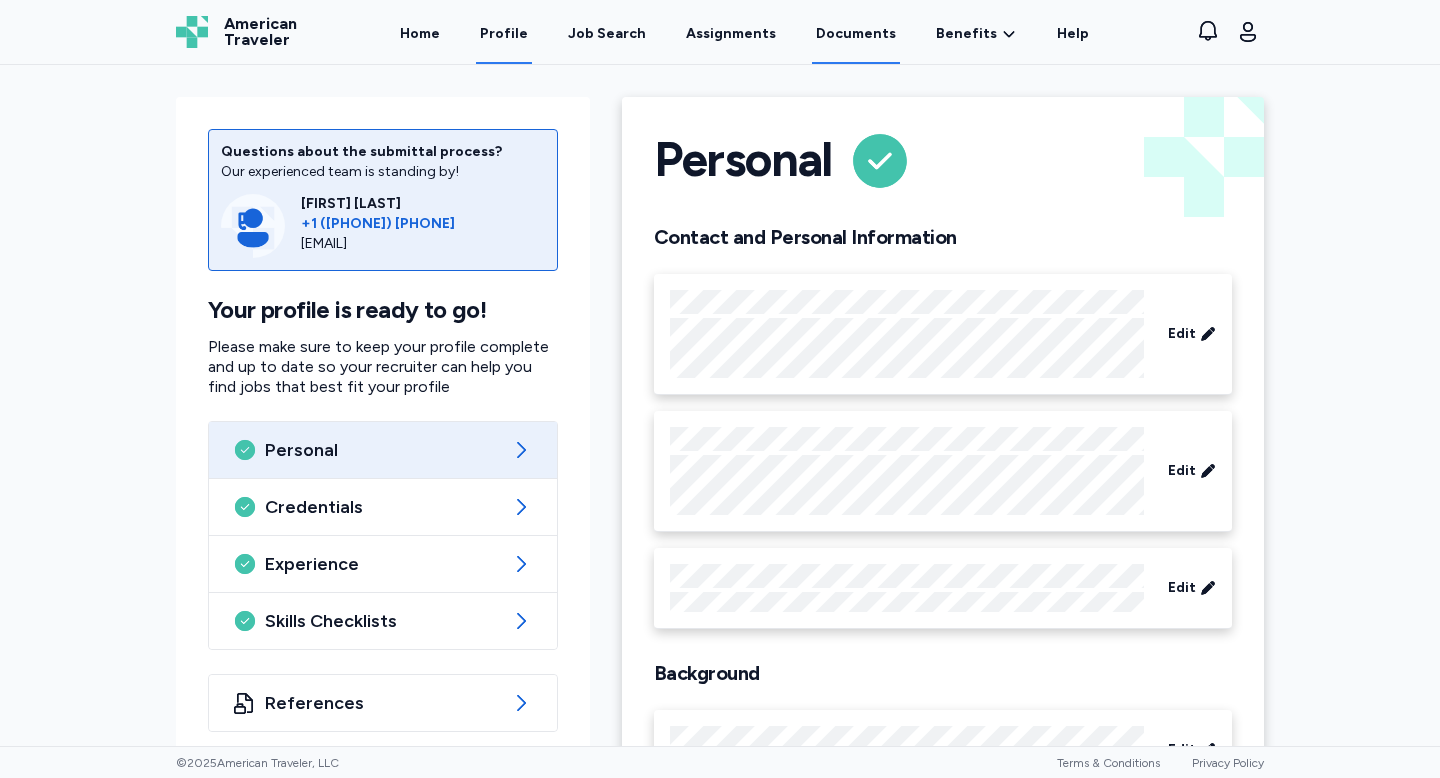 click on "Documents" at bounding box center [856, 33] 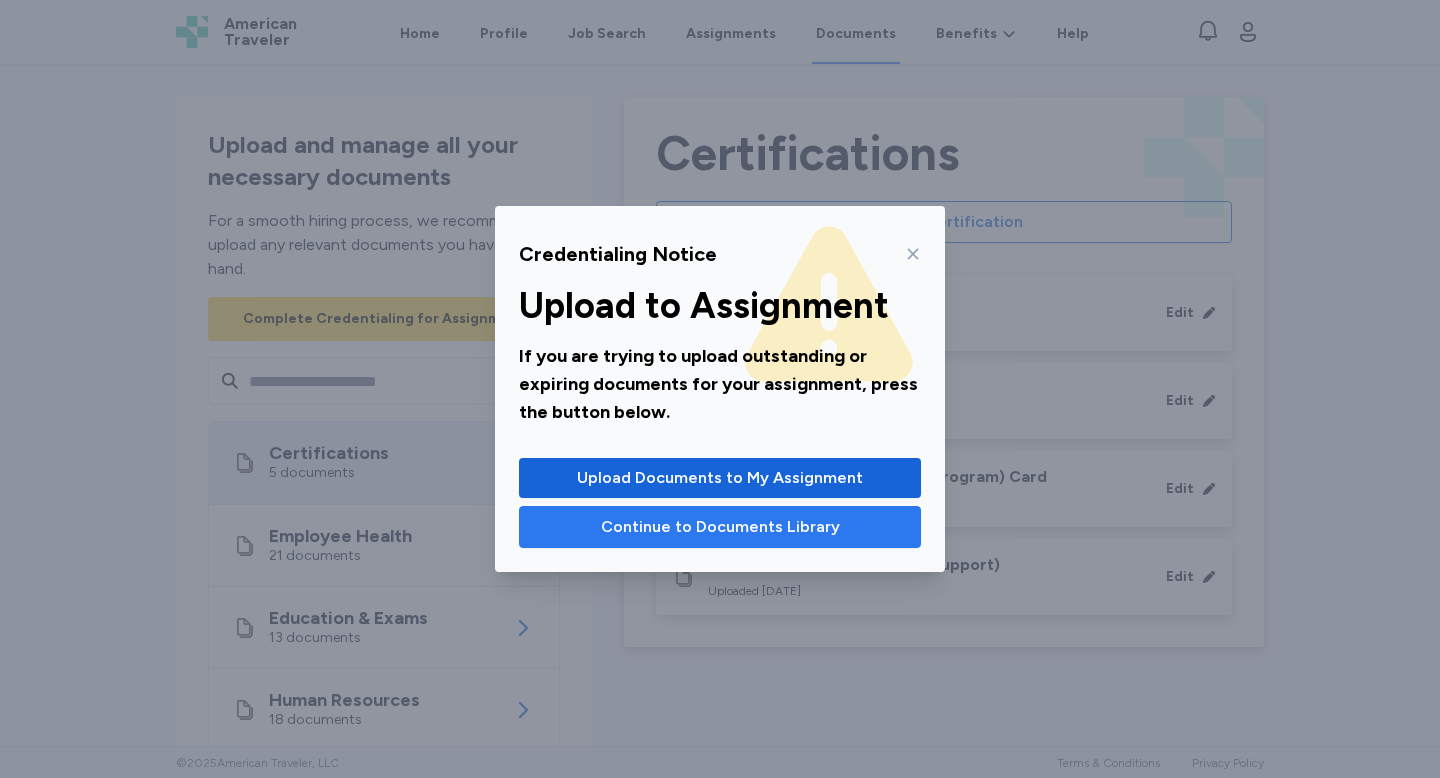 click on "Continue to Documents Library" at bounding box center (720, 527) 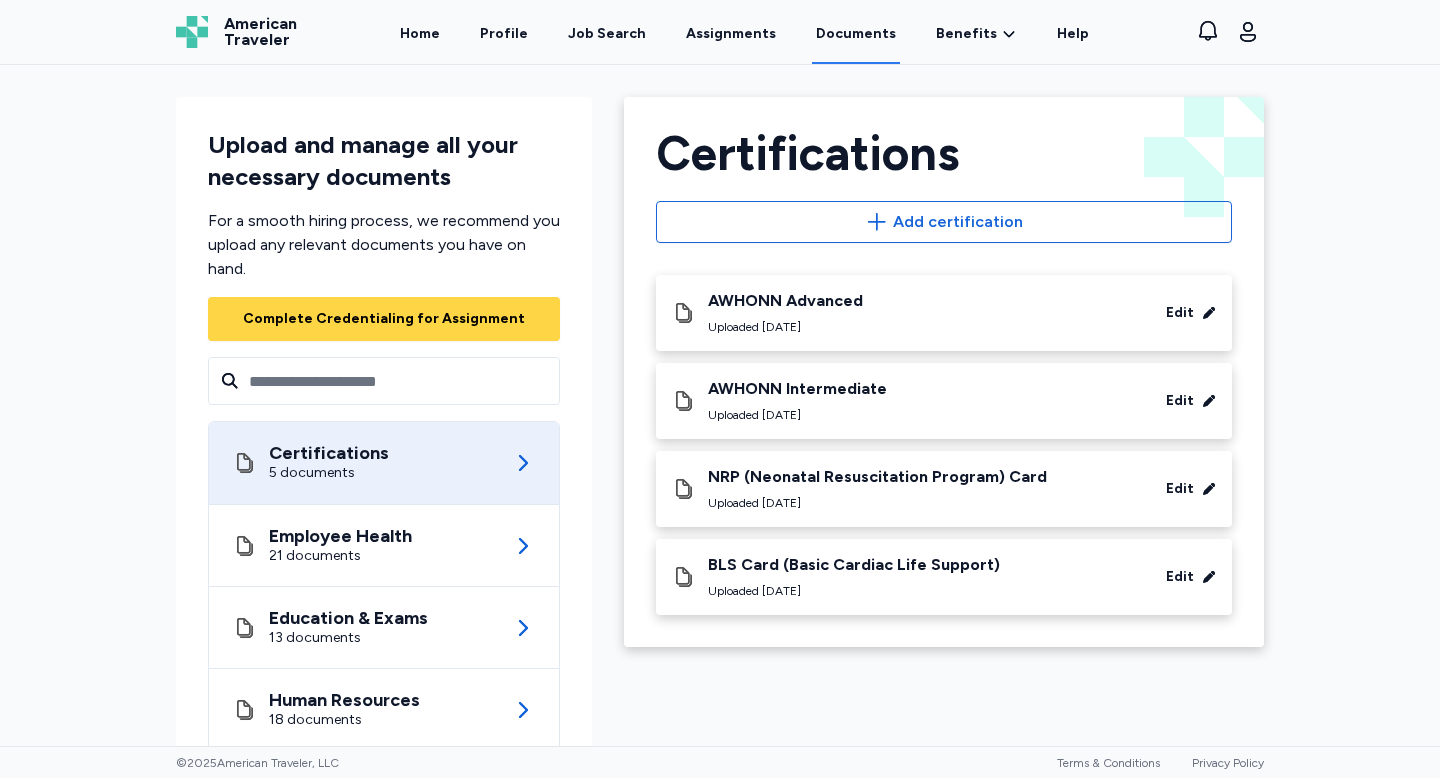 click on "American Traveler American Traveler Home Profile Job Search Assignments Documents Benefits Benefits Overview Referral Bonus Social Media Bonus Help View notifications Open user menu" at bounding box center (720, 32) 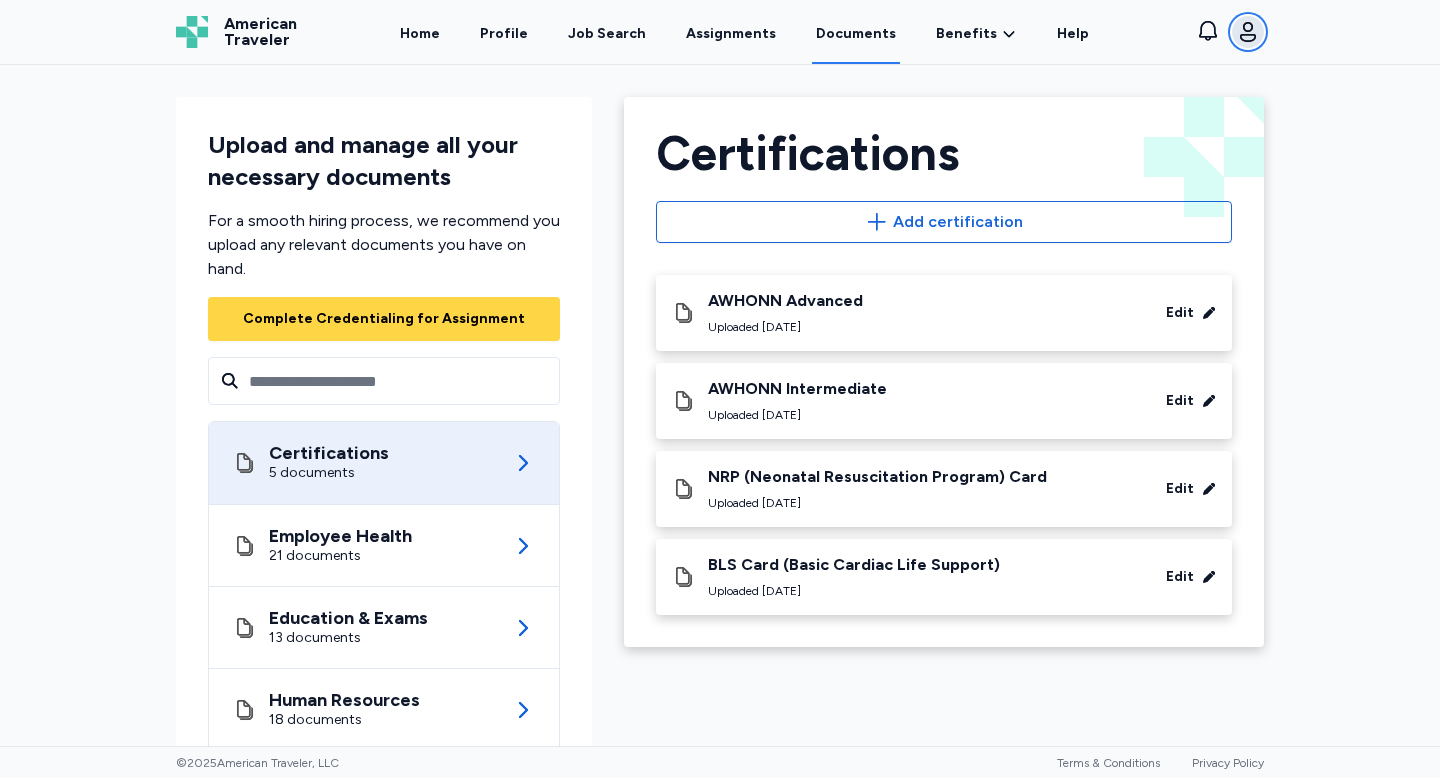 click 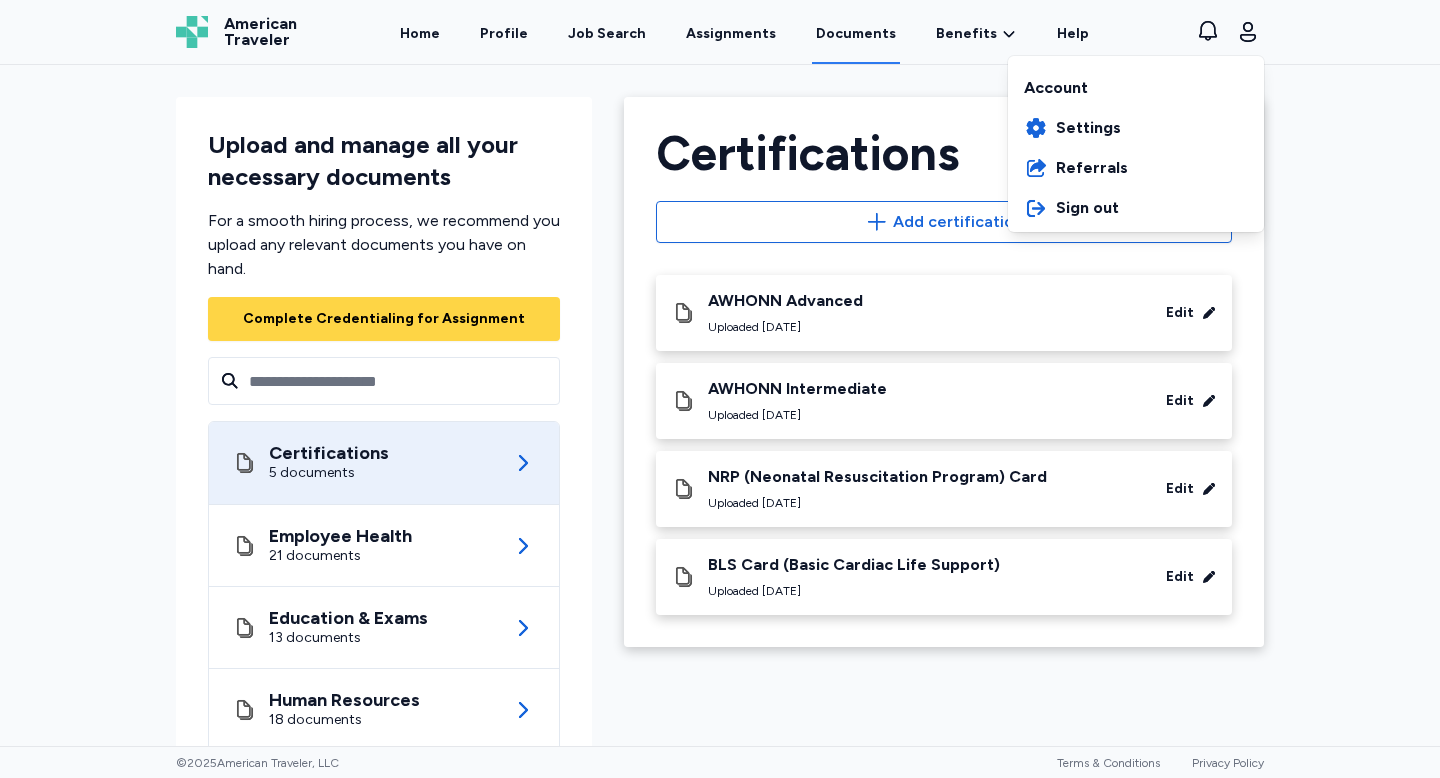 click on "American Traveler American Traveler Home Profile Job Search Assignments Documents Benefits Benefits Overview Referral Bonus Social Media Bonus Help View notifications Open user menu Account Settings Referrals Sign out" at bounding box center [720, 32] 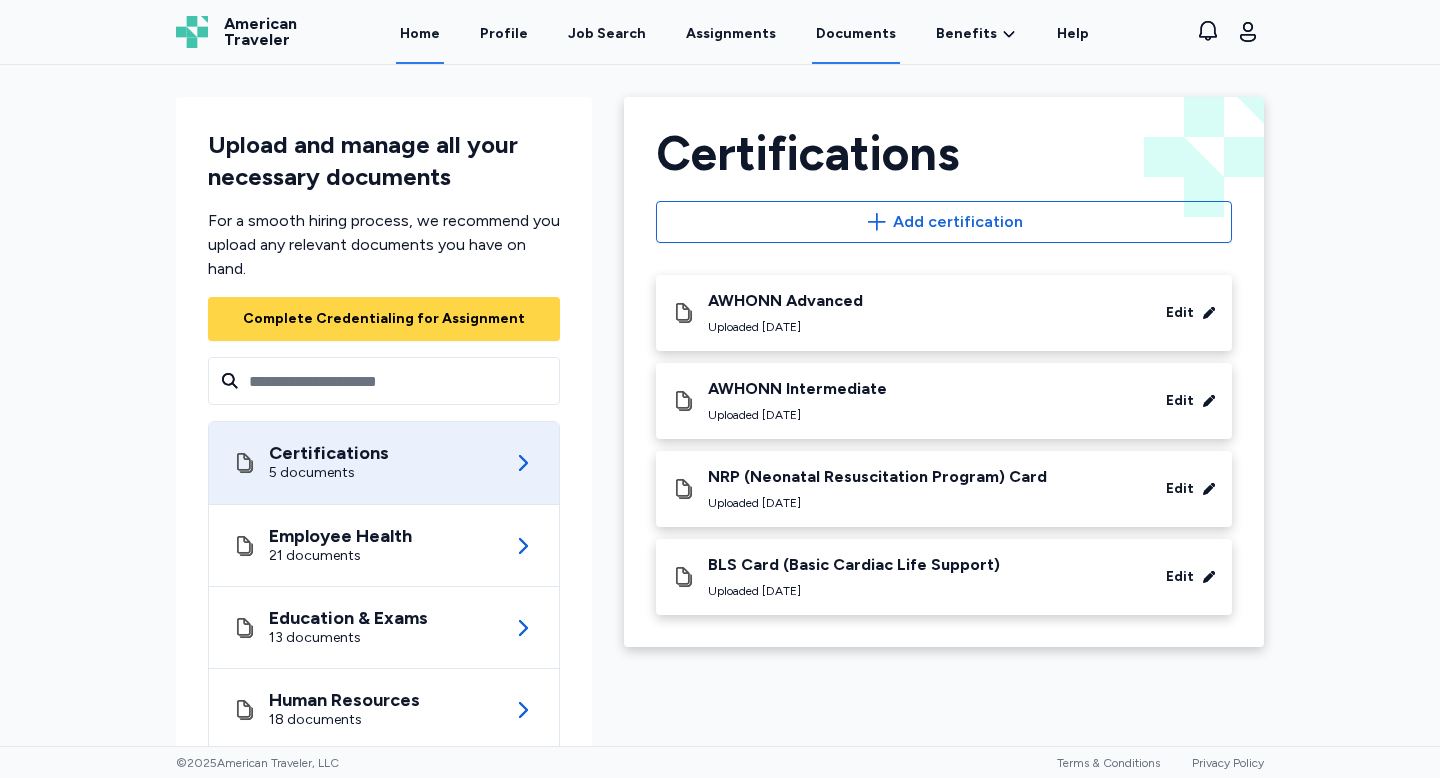 click on "Home" at bounding box center [420, 33] 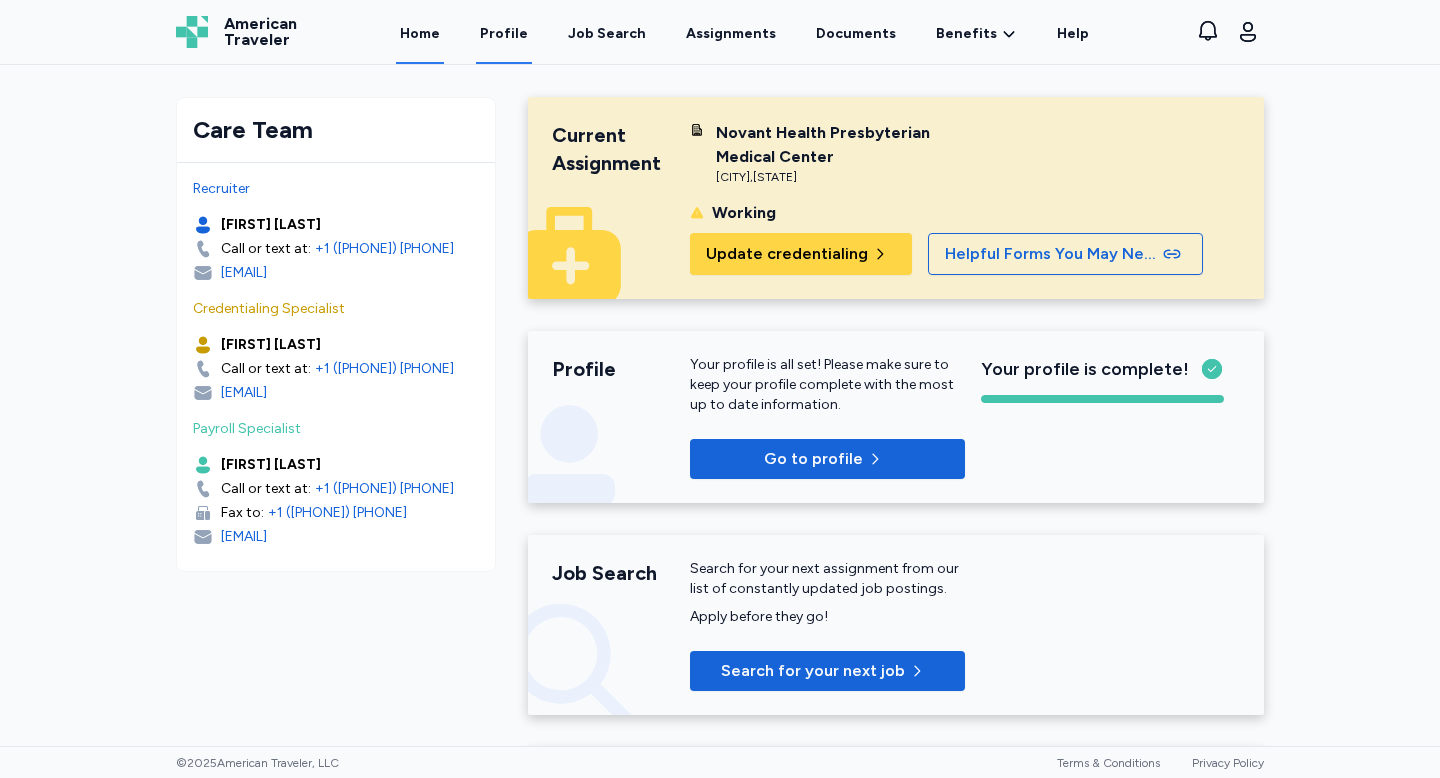 click on "Profile" at bounding box center [504, 33] 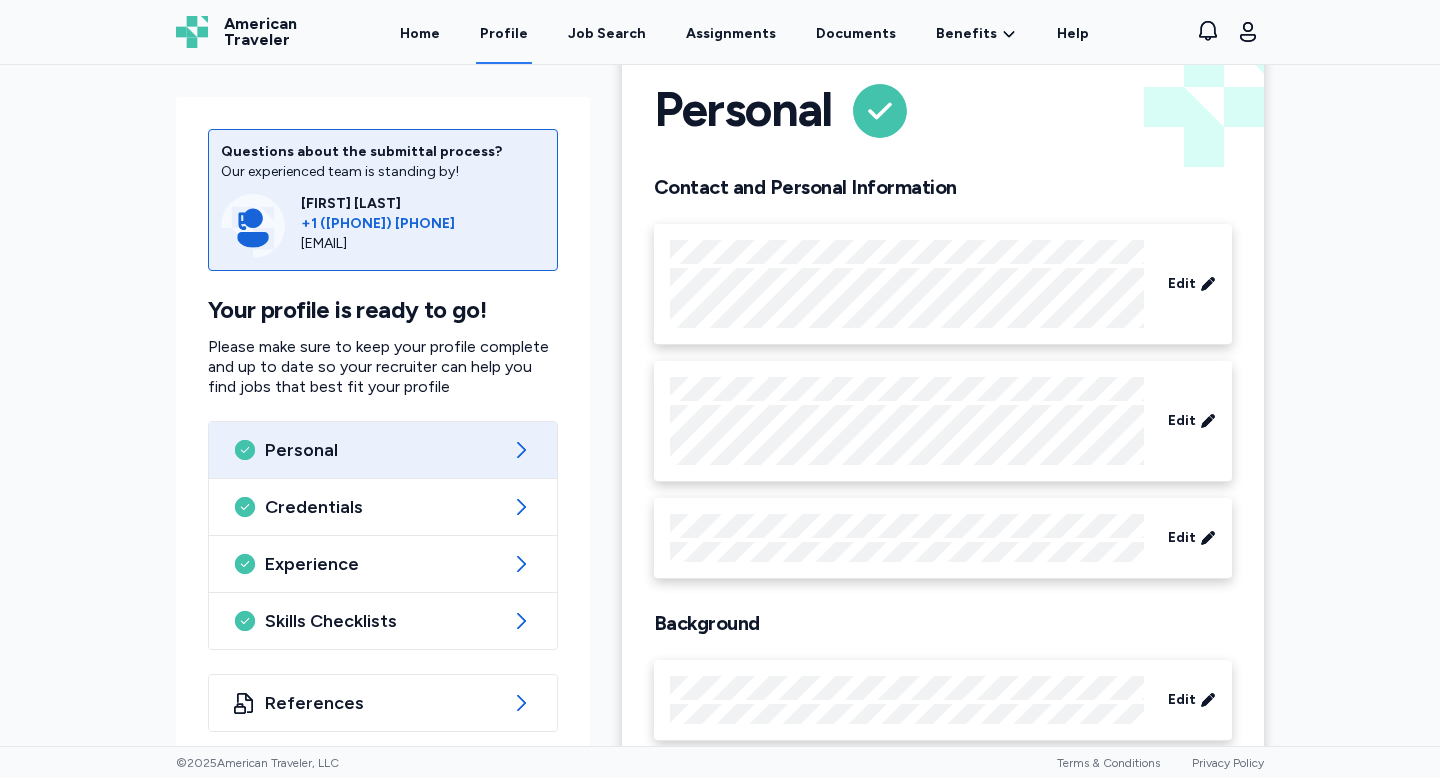 scroll, scrollTop: 0, scrollLeft: 0, axis: both 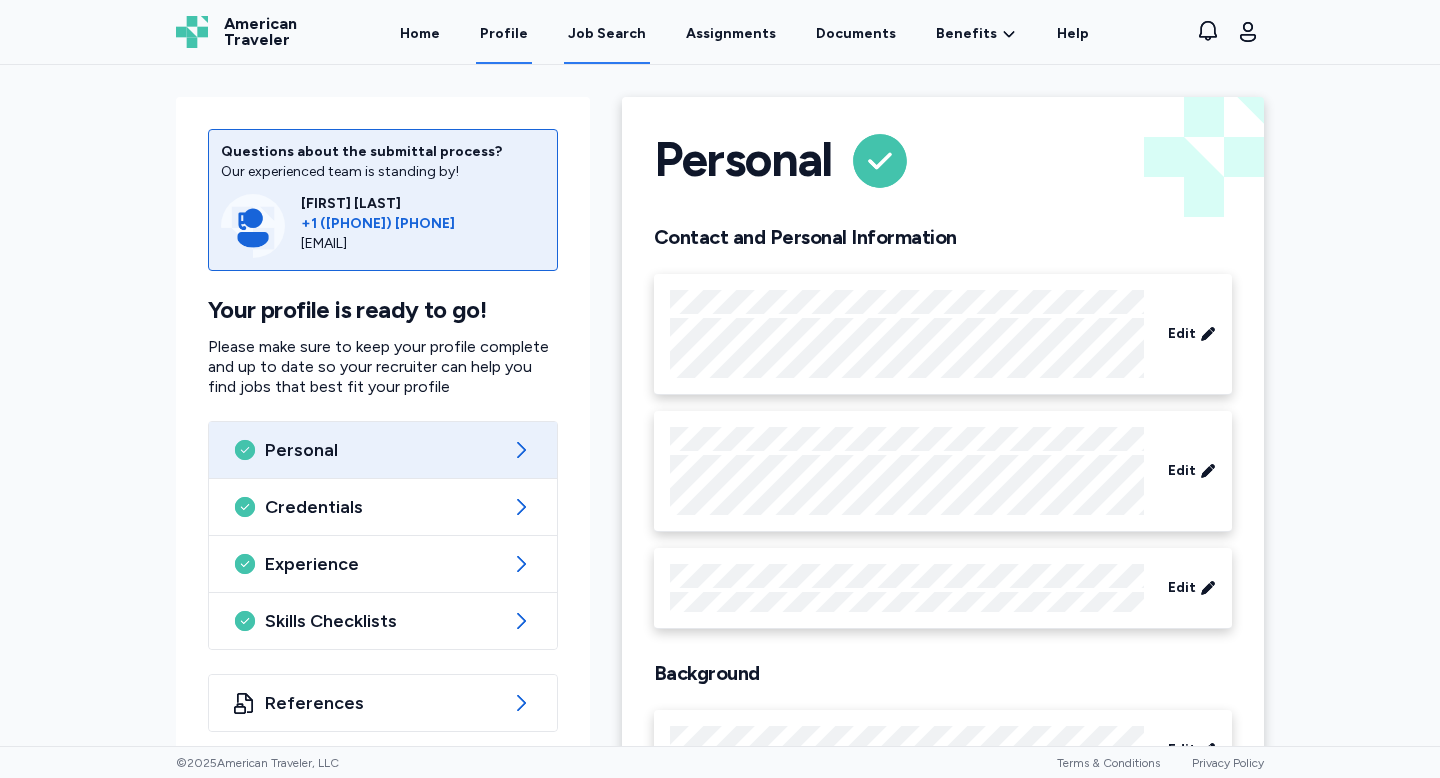 click on "Job Search" at bounding box center (607, 34) 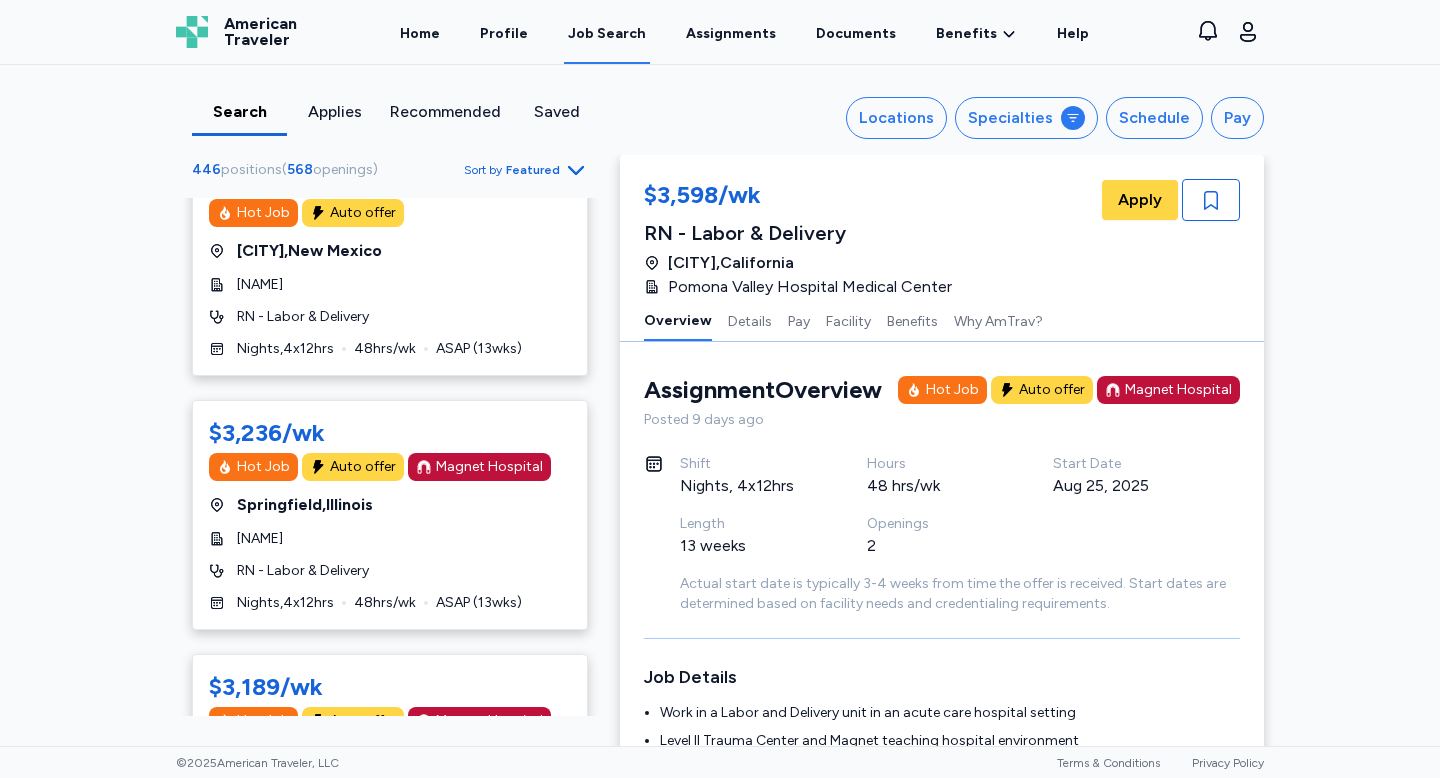 scroll, scrollTop: 613, scrollLeft: 0, axis: vertical 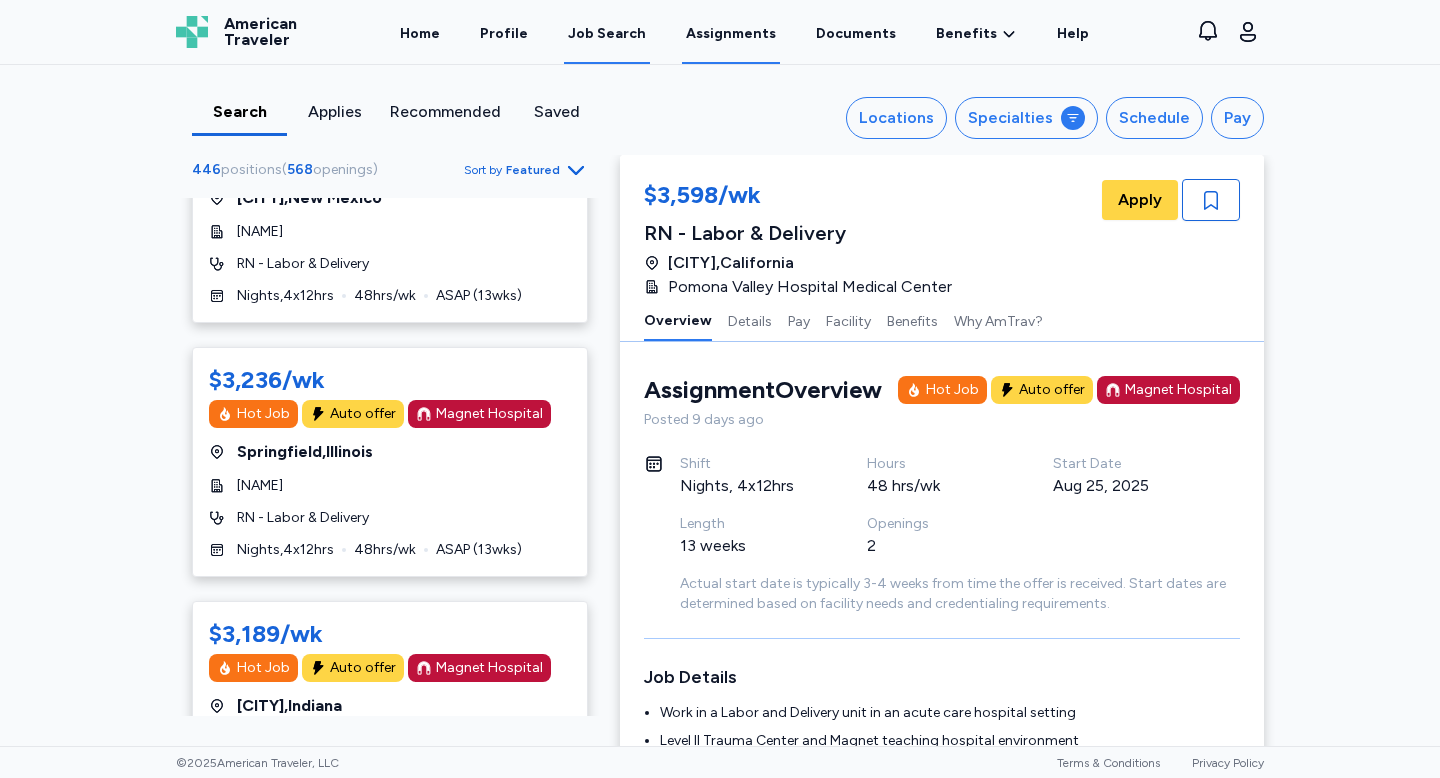click on "Assignments" at bounding box center [731, 33] 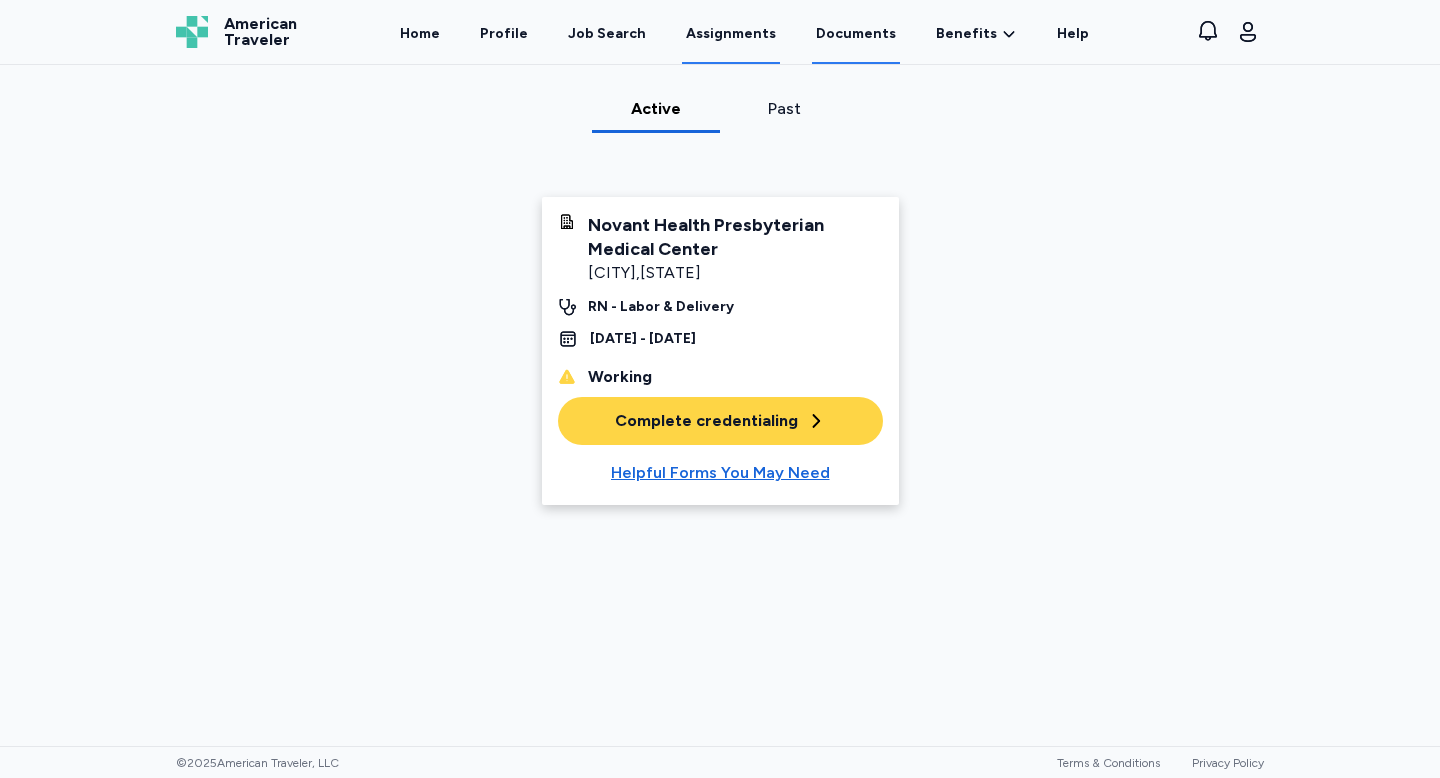 click on "Documents" at bounding box center (856, 33) 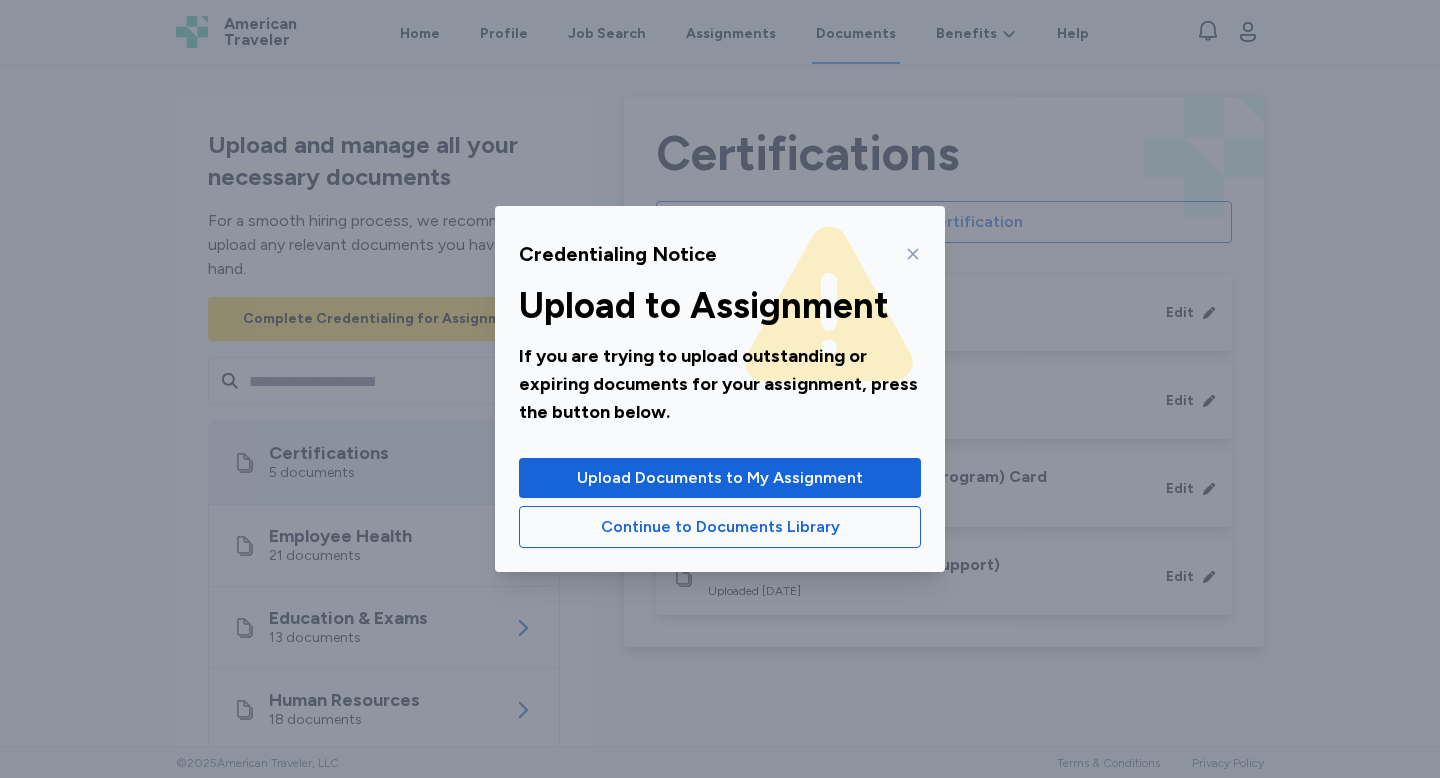 click 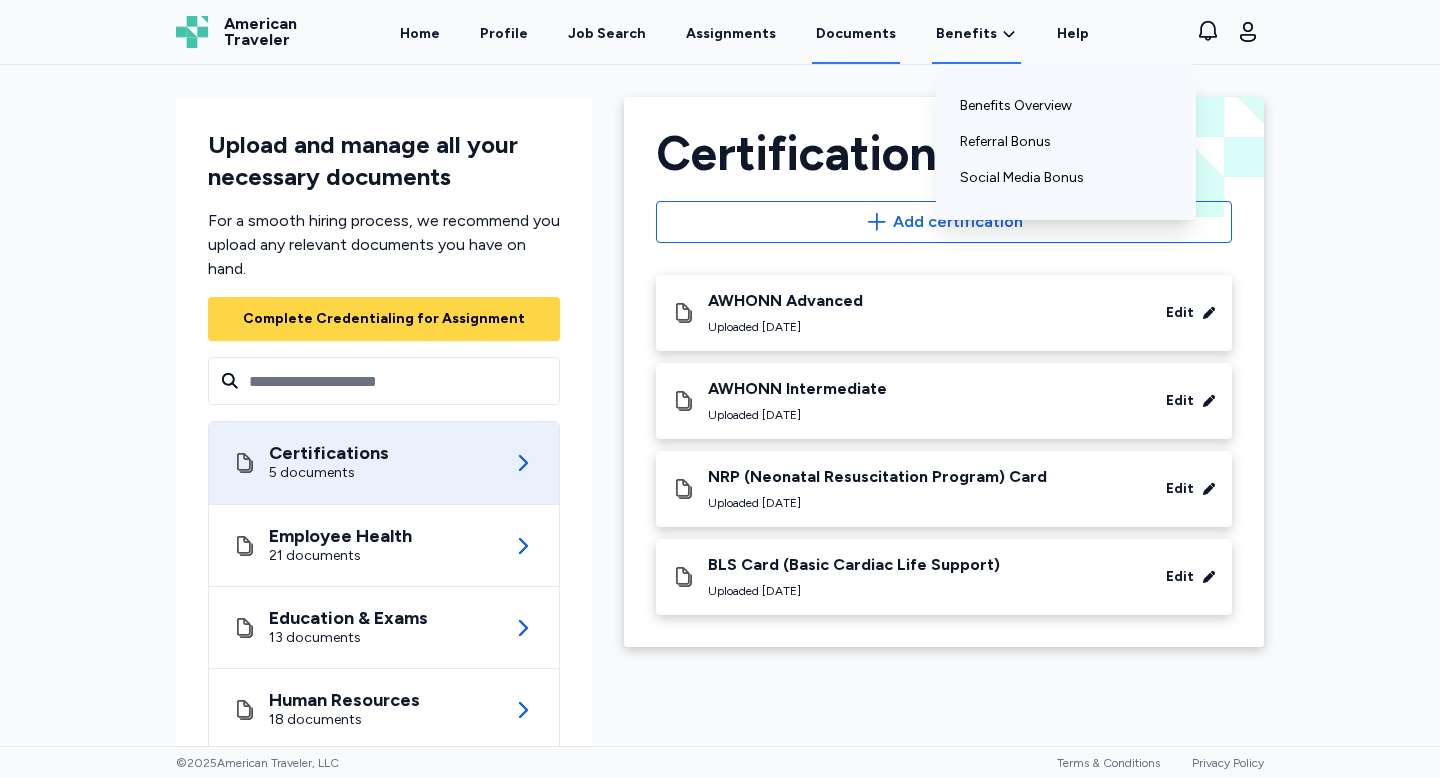 click on "Benefits Benefits Overview Referral Bonus Social Media Bonus" at bounding box center [976, 33] 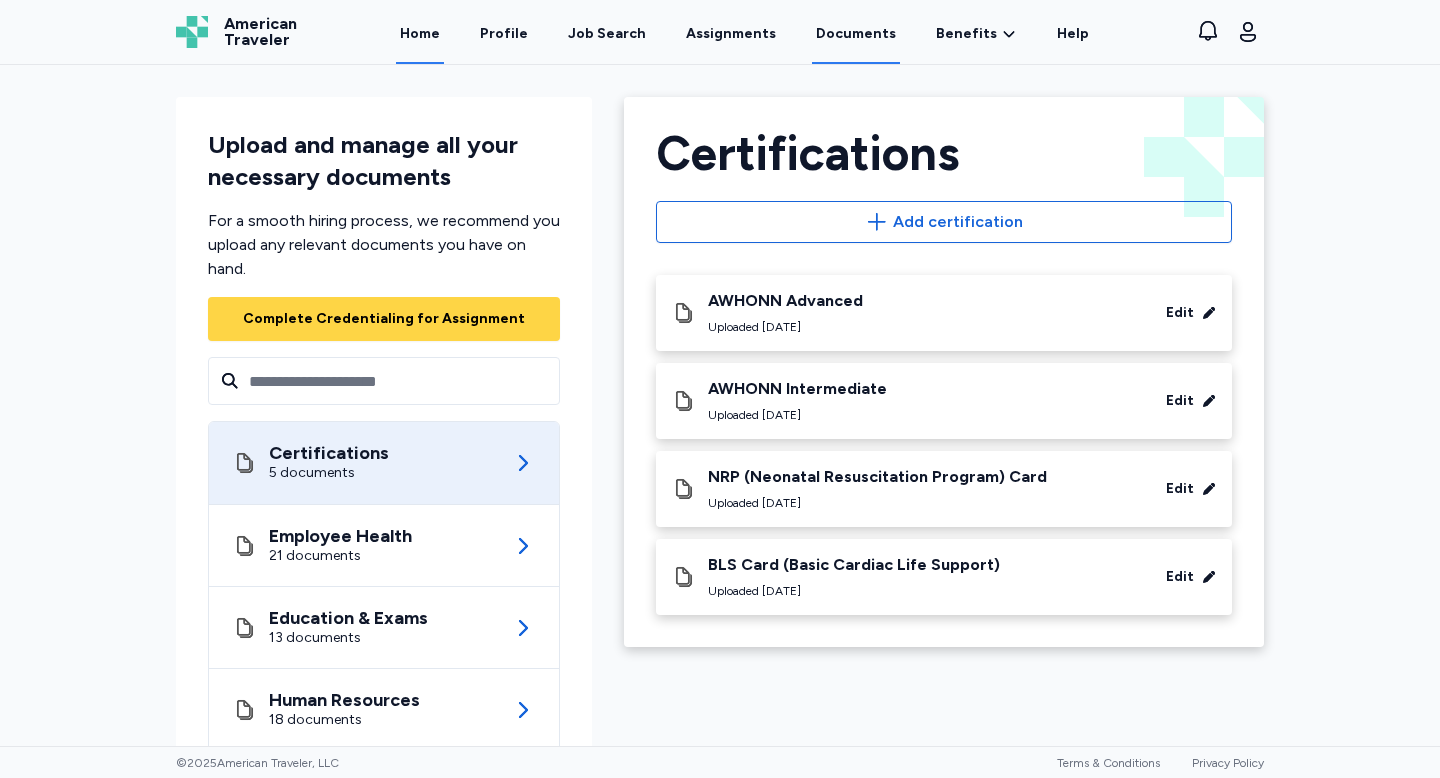 click on "Home" at bounding box center [420, 33] 